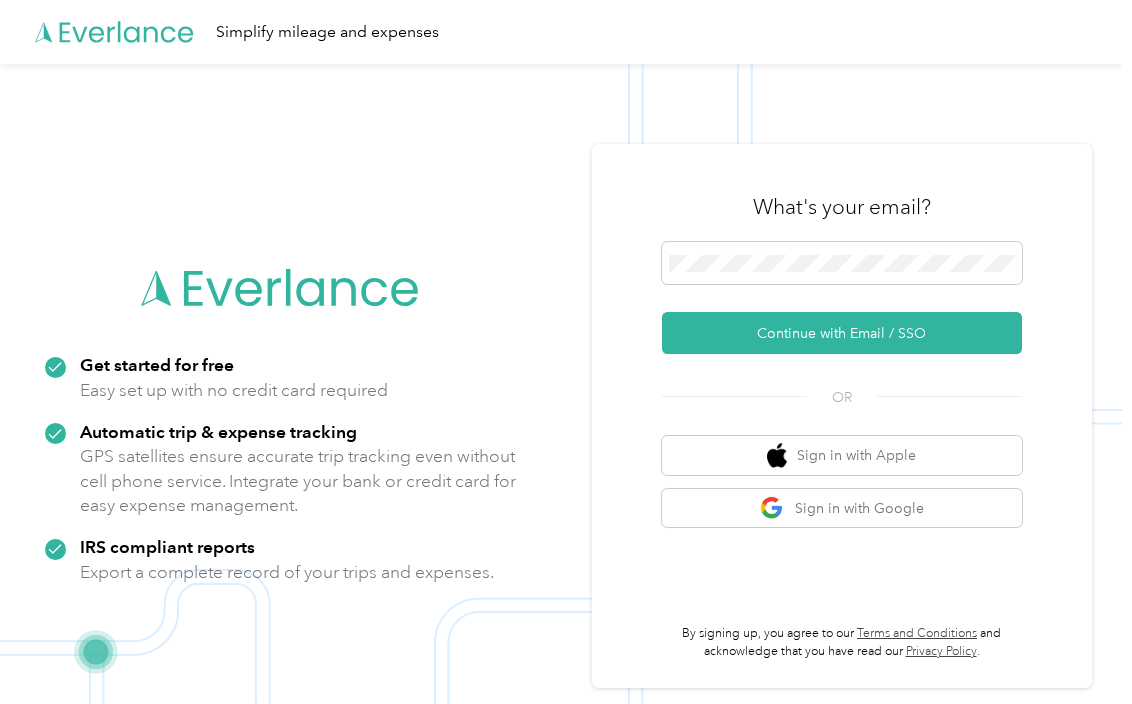 scroll, scrollTop: 0, scrollLeft: 0, axis: both 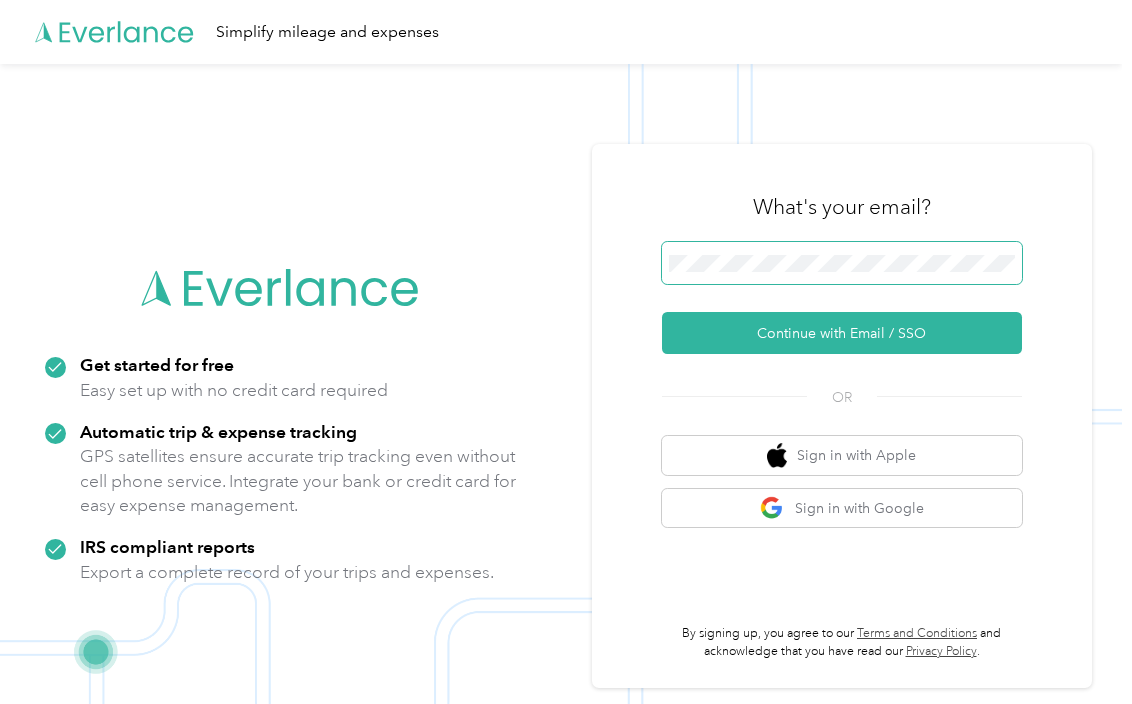 click at bounding box center (842, 263) 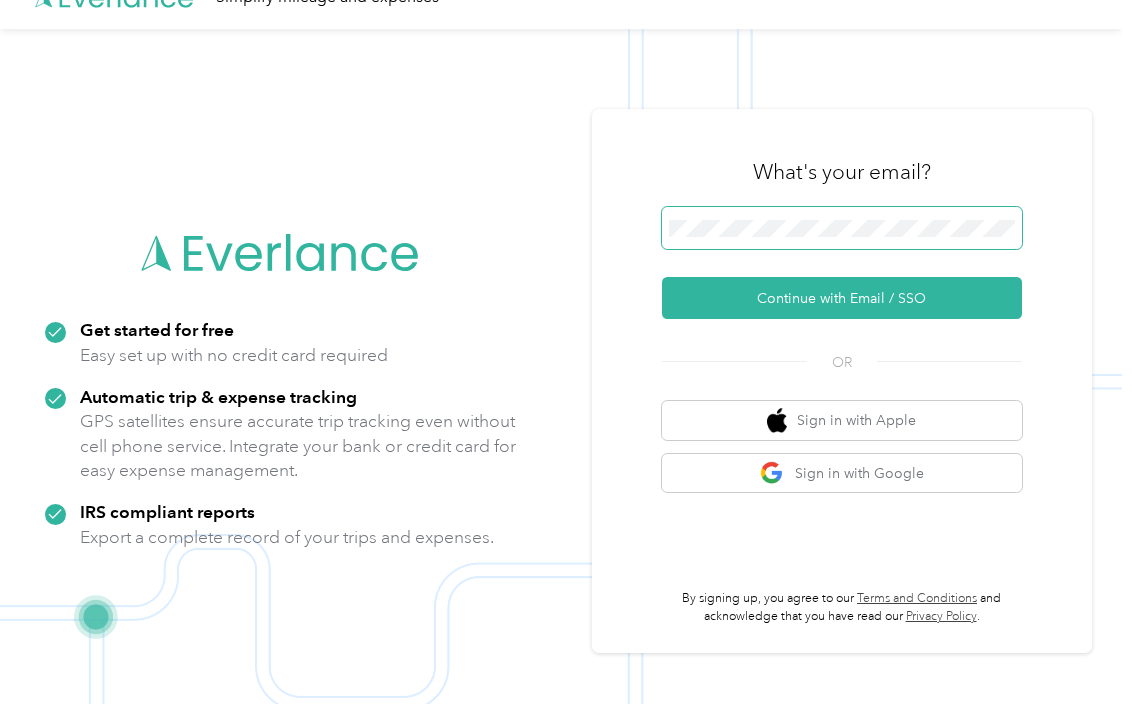 scroll, scrollTop: 64, scrollLeft: 0, axis: vertical 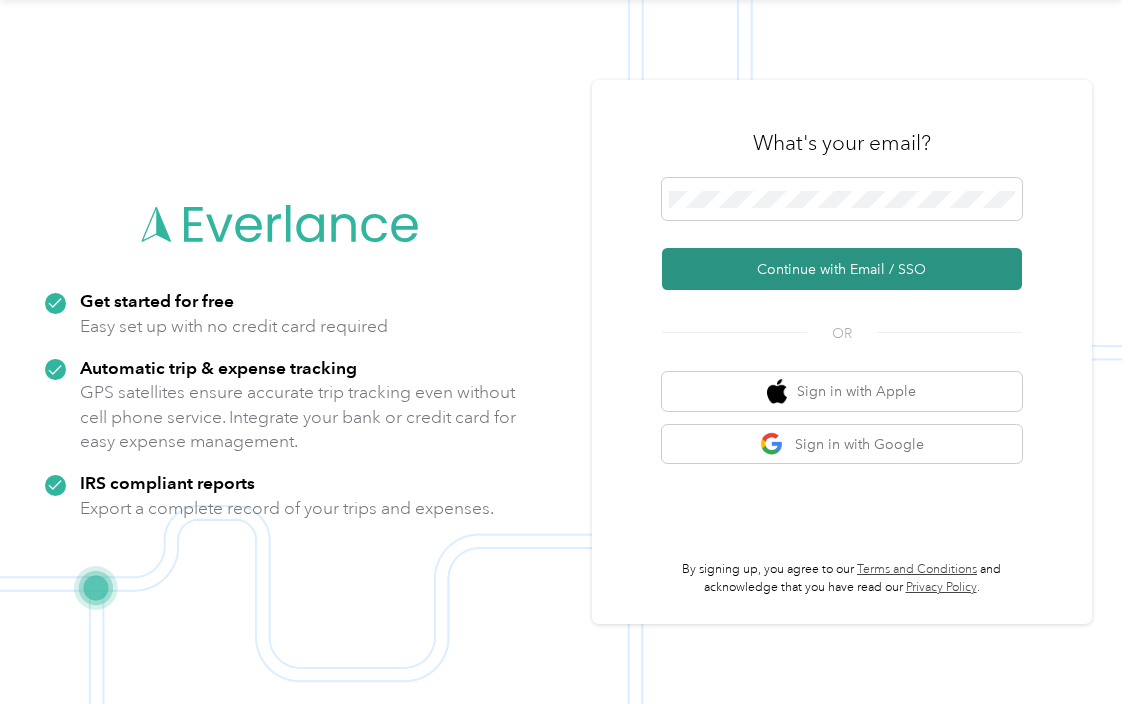 click on "Continue with Email / SSO" at bounding box center [842, 269] 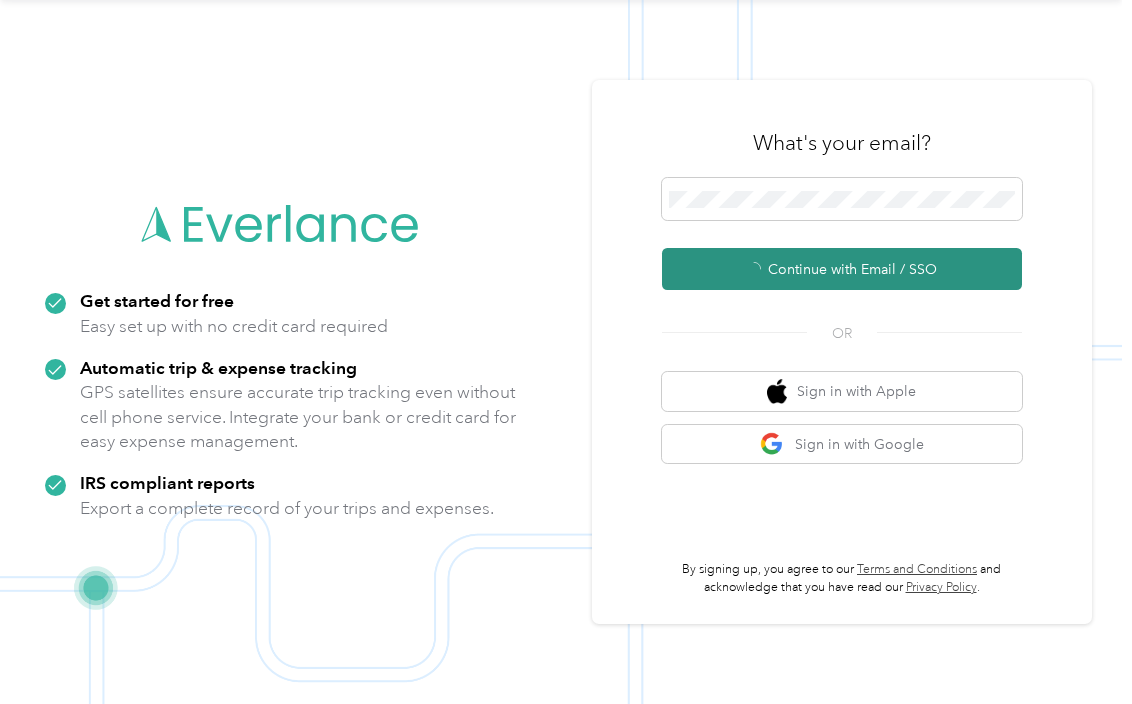 scroll, scrollTop: 0, scrollLeft: 0, axis: both 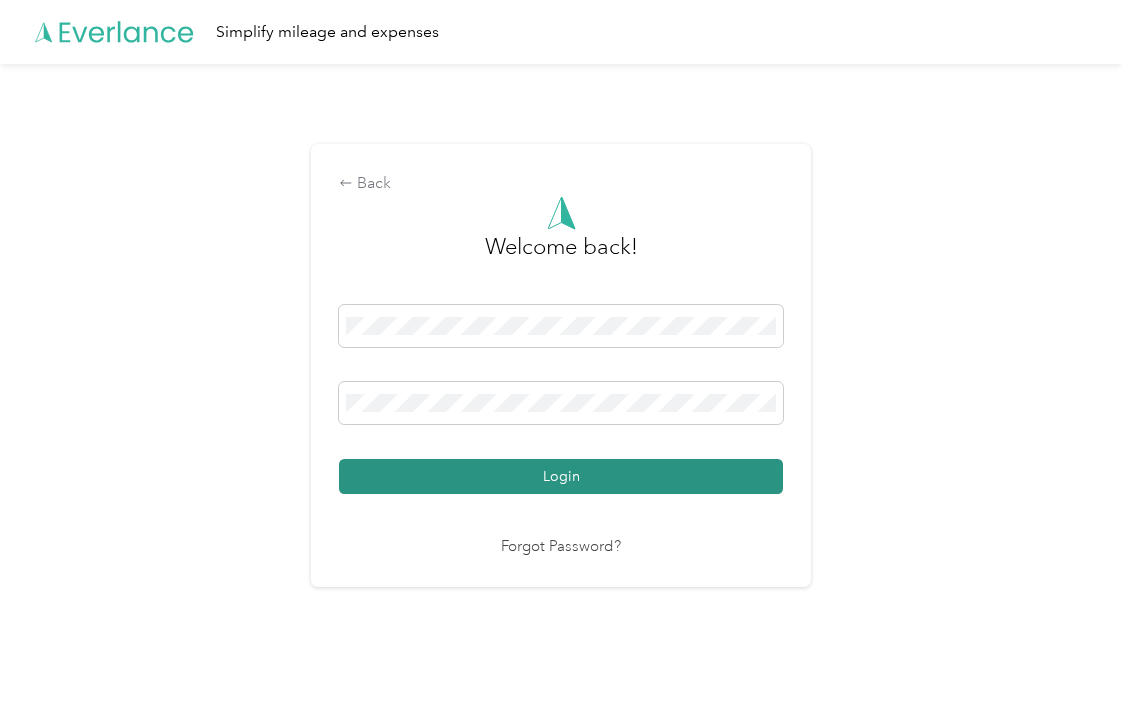 click on "Login" at bounding box center (561, 476) 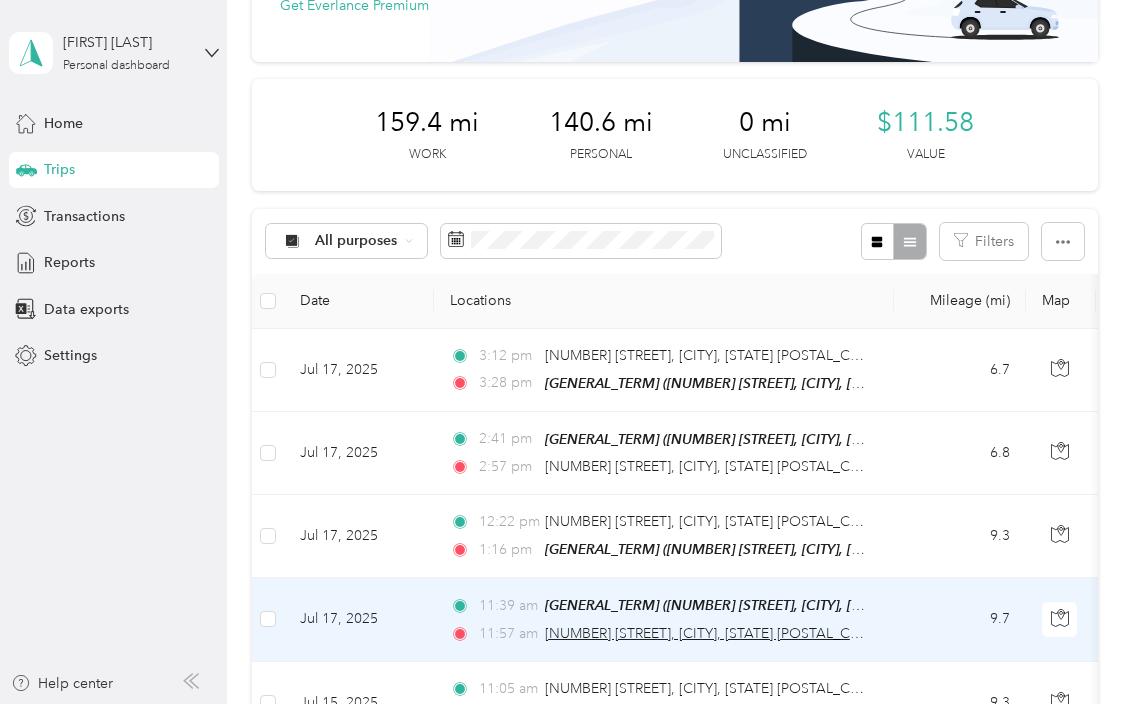 scroll, scrollTop: 0, scrollLeft: 0, axis: both 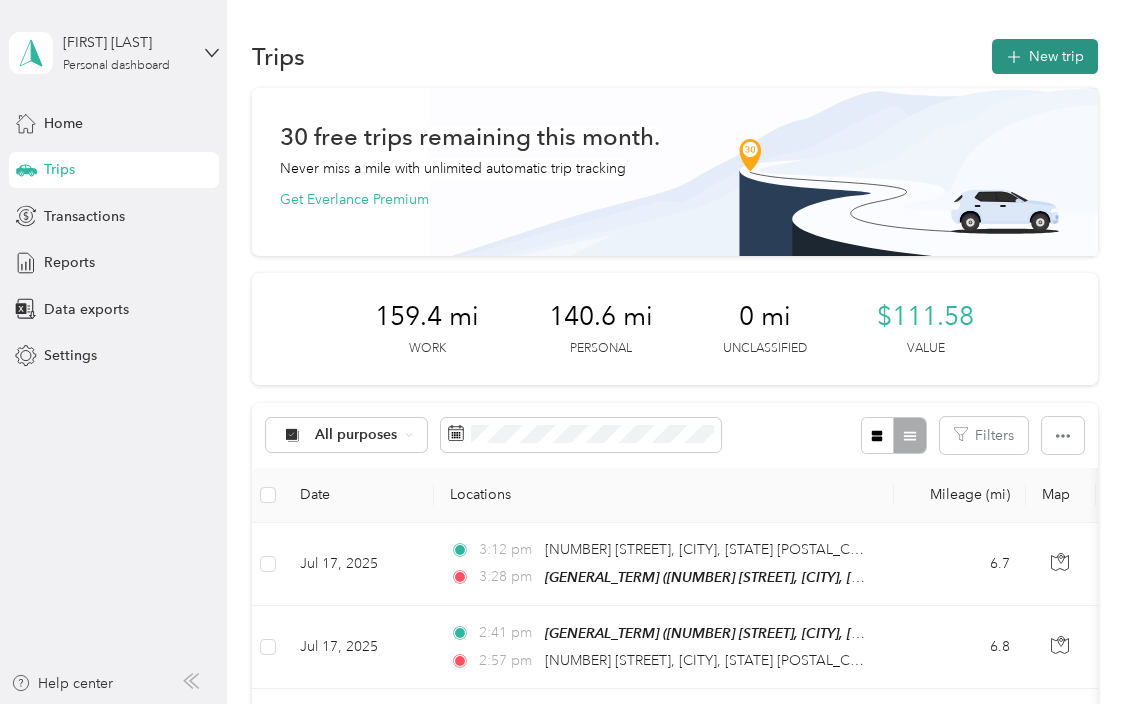 click on "New trip" at bounding box center (1045, 56) 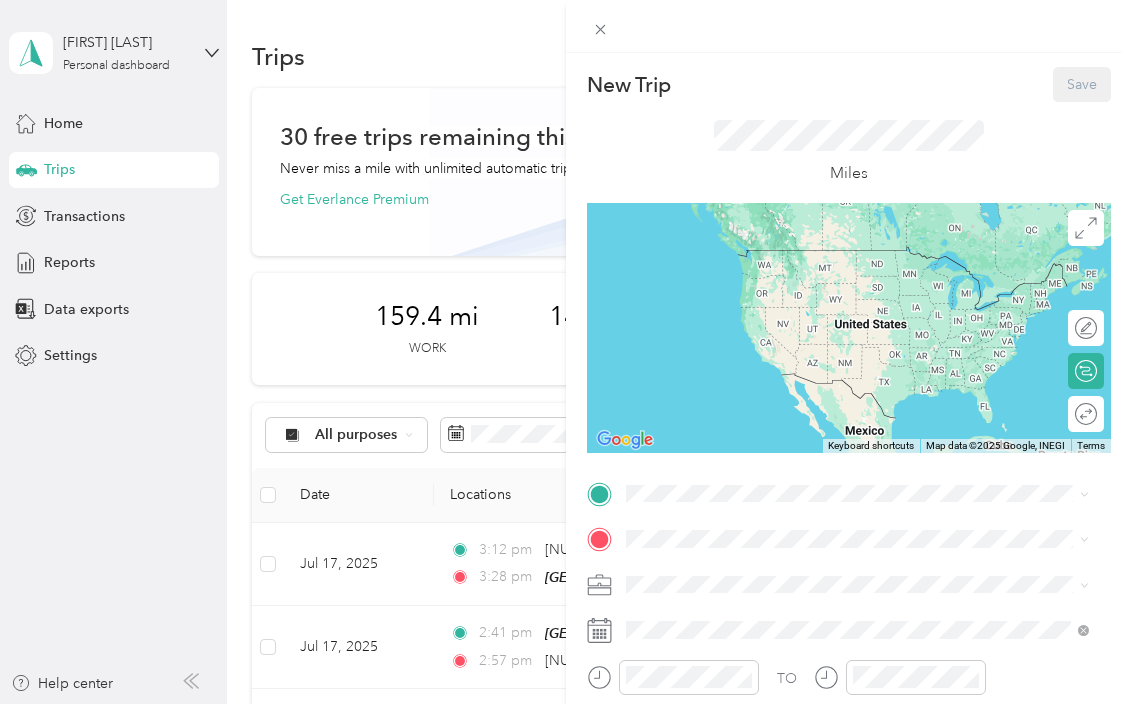 click on "[GENERAL_TERM] [NUMBER] [STREET], [CITY], [STATE], [COUNTRY]" at bounding box center [819, 395] 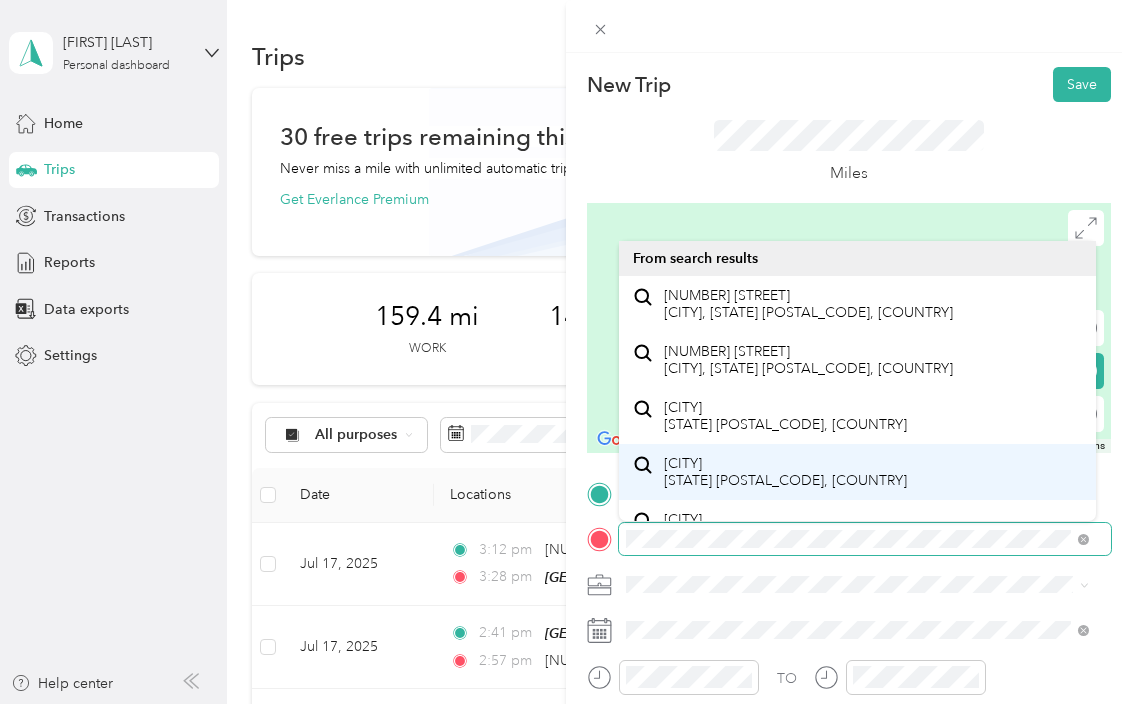 scroll, scrollTop: 34, scrollLeft: 0, axis: vertical 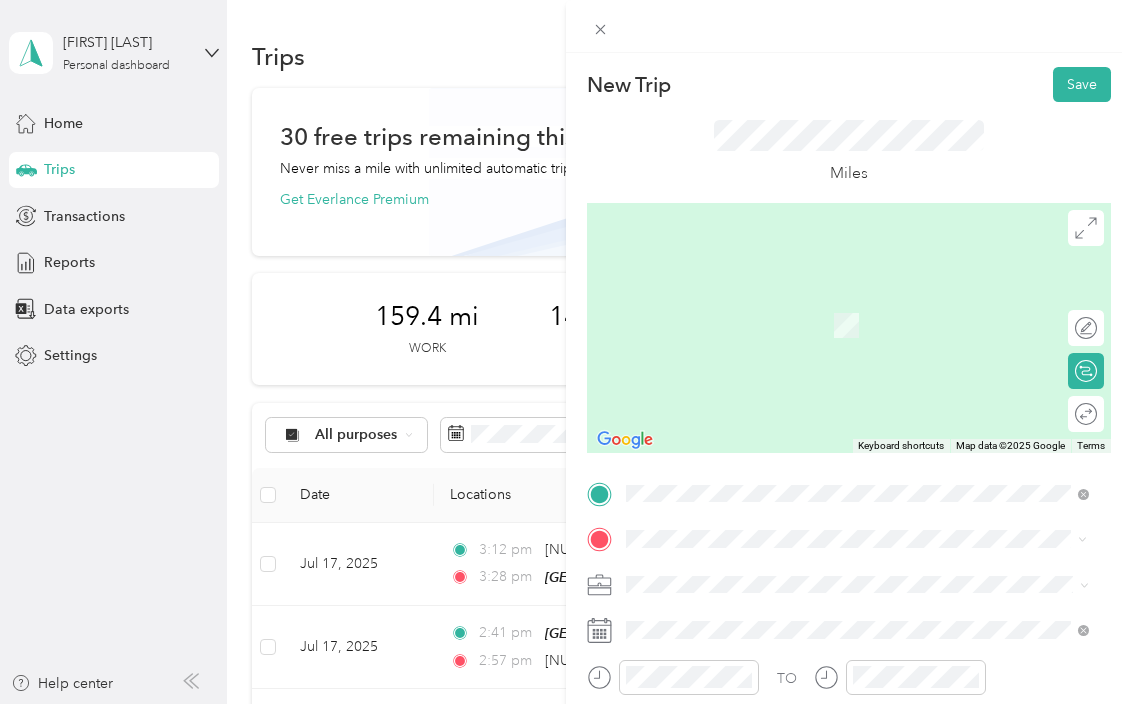 click on "[NUMBER] [STREET]
[CITY], [STATE] [POSTAL_CODE], [COUNTRY]" at bounding box center [808, 304] 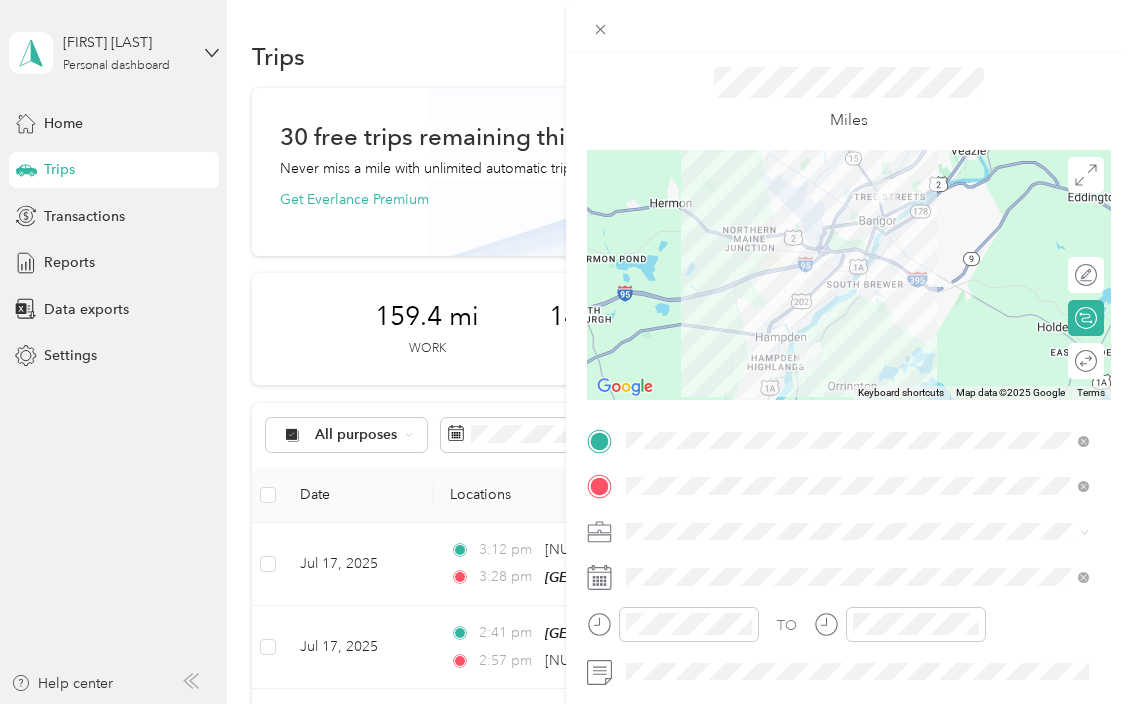 scroll, scrollTop: 100, scrollLeft: 0, axis: vertical 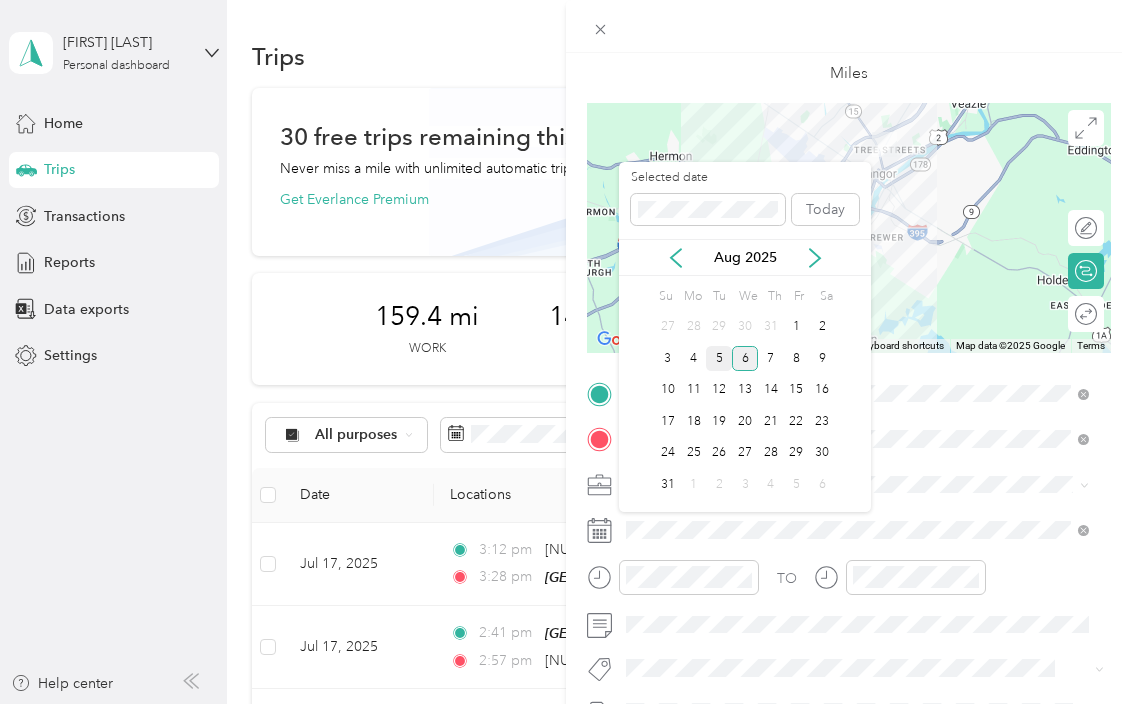 click on "5" at bounding box center [719, 358] 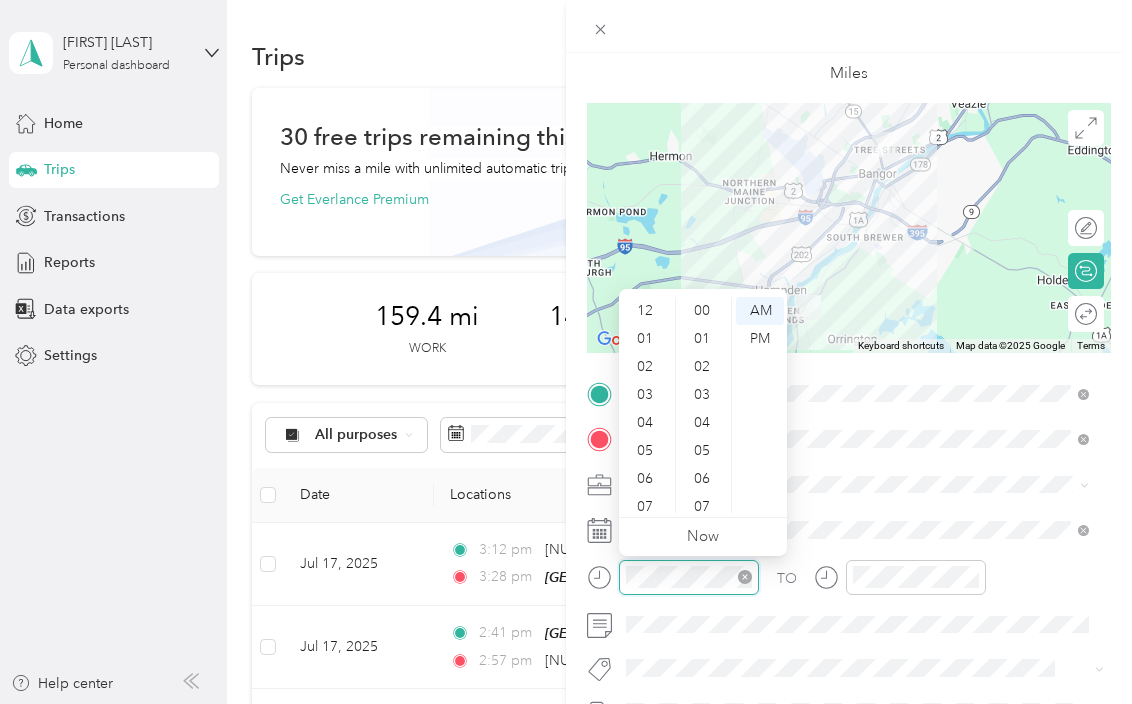 scroll, scrollTop: 308, scrollLeft: 0, axis: vertical 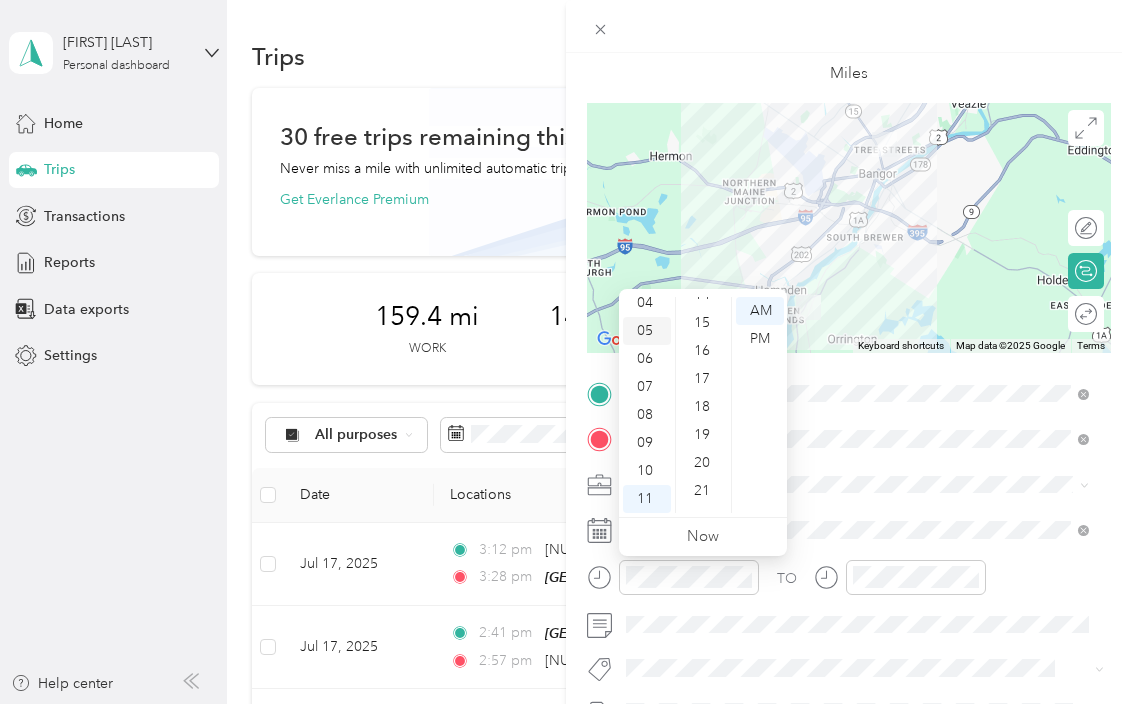 click on "05" at bounding box center [647, 331] 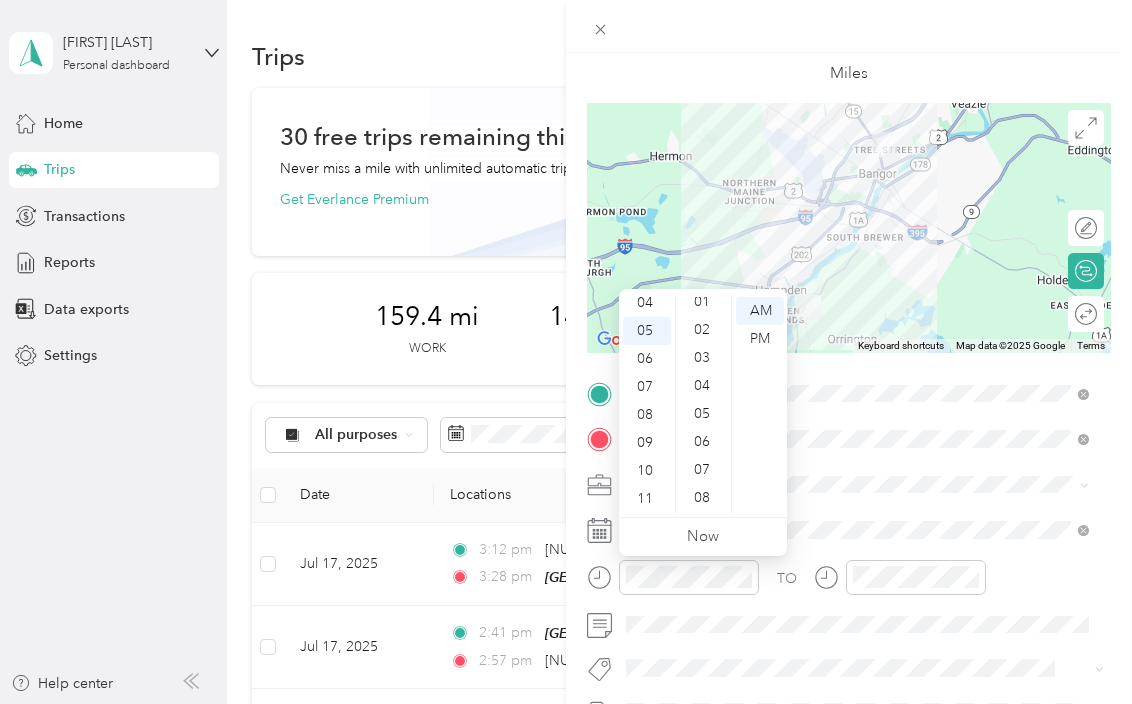 scroll, scrollTop: 8, scrollLeft: 0, axis: vertical 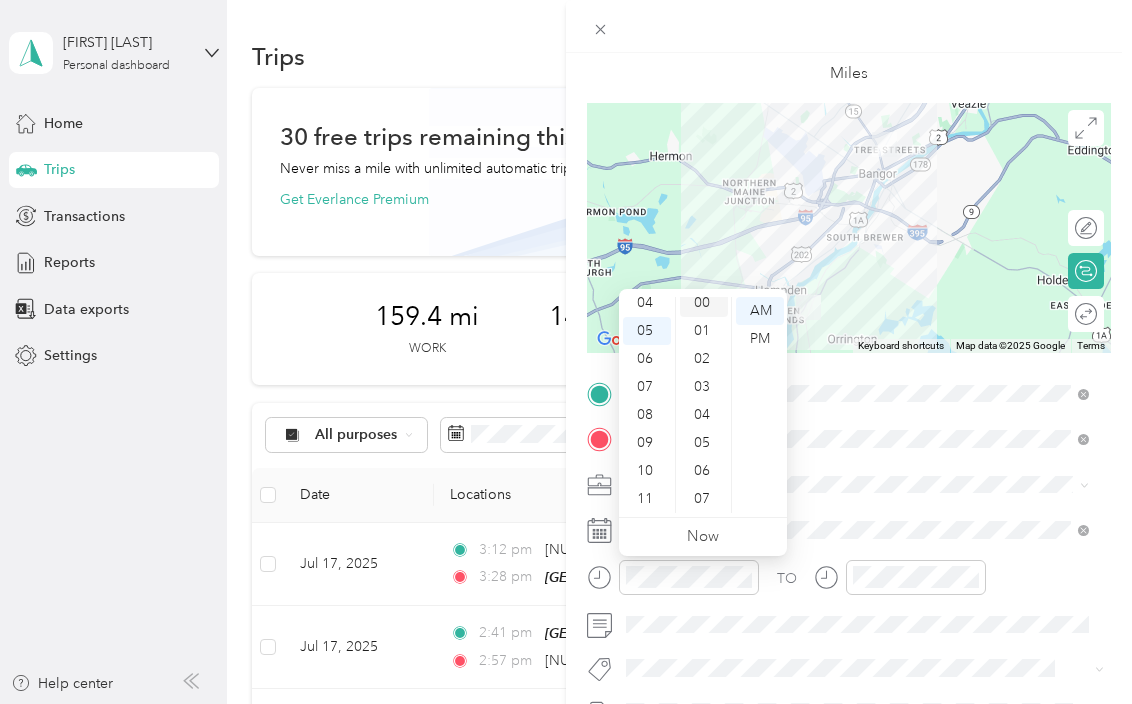 click on "00" at bounding box center [704, 303] 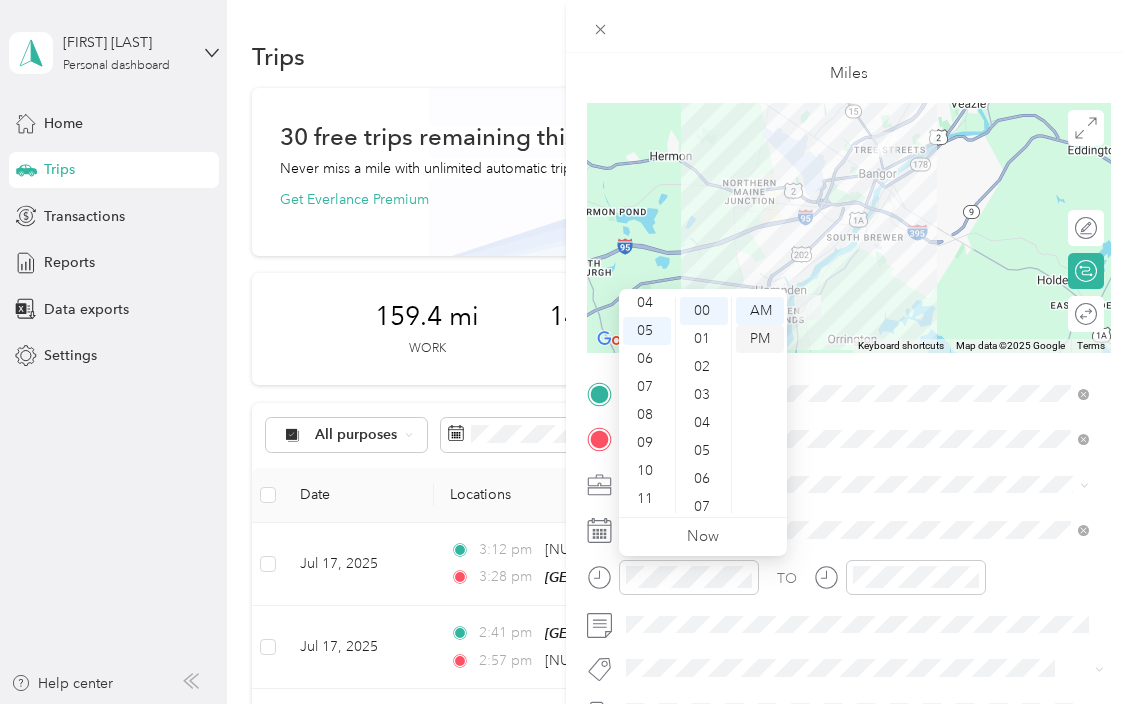 click on "PM" at bounding box center (760, 339) 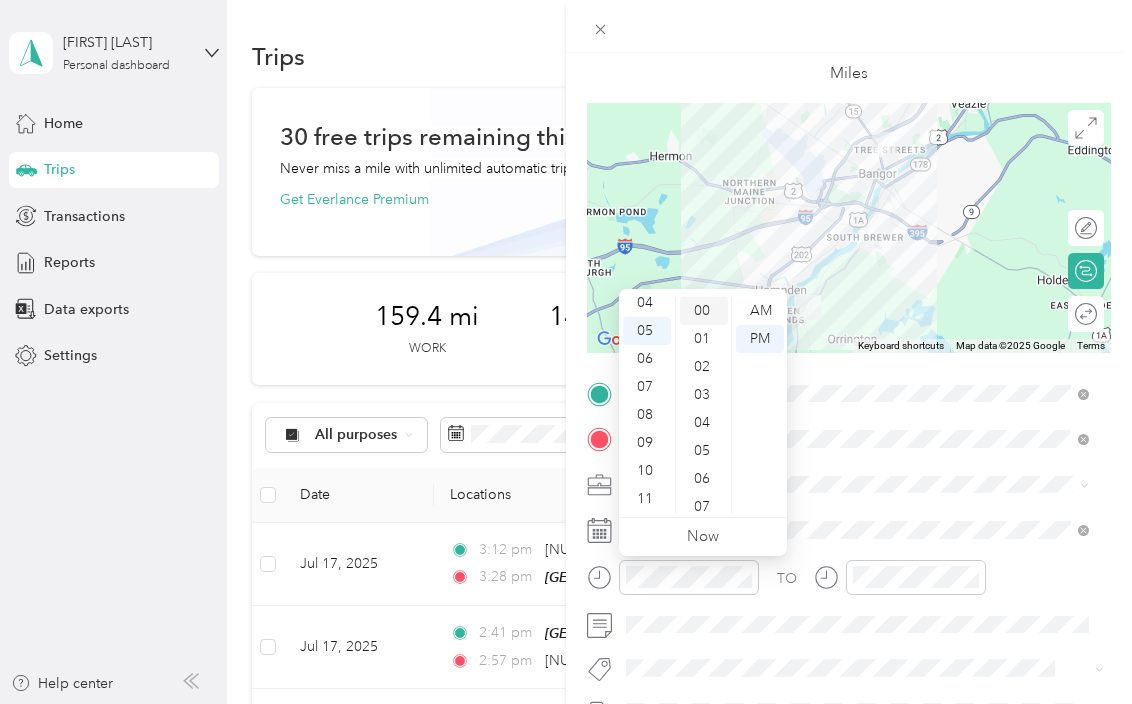click on "00" at bounding box center [704, 311] 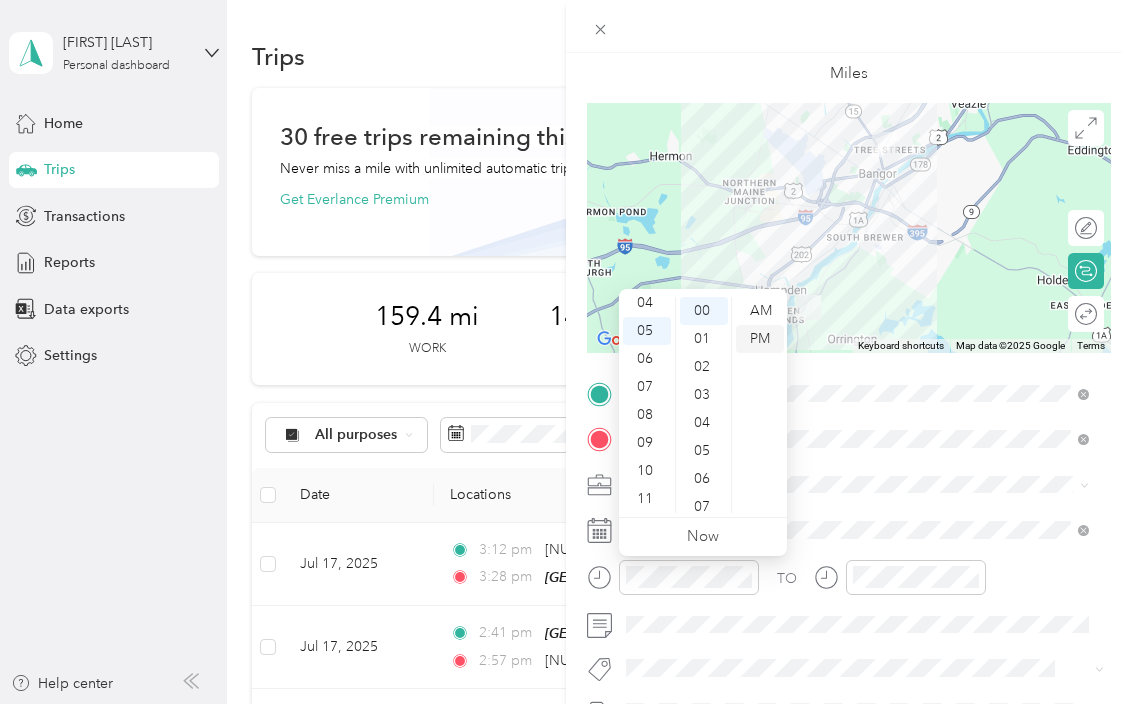 click on "PM" at bounding box center [760, 339] 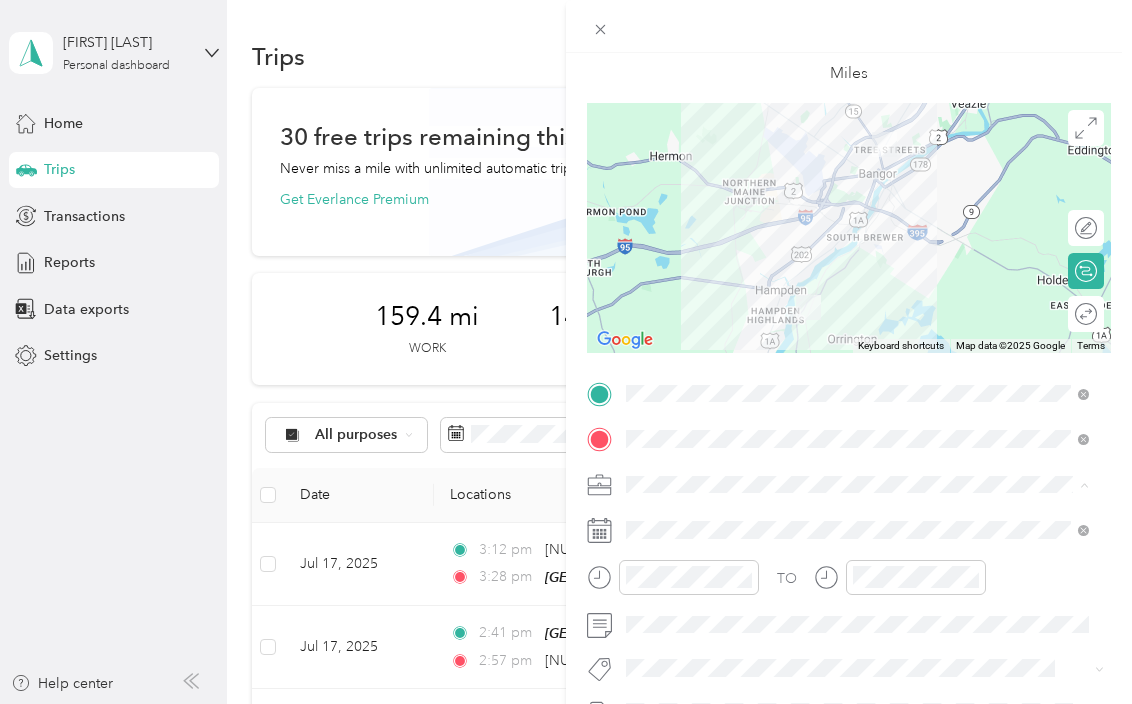 click at bounding box center [673, 584] 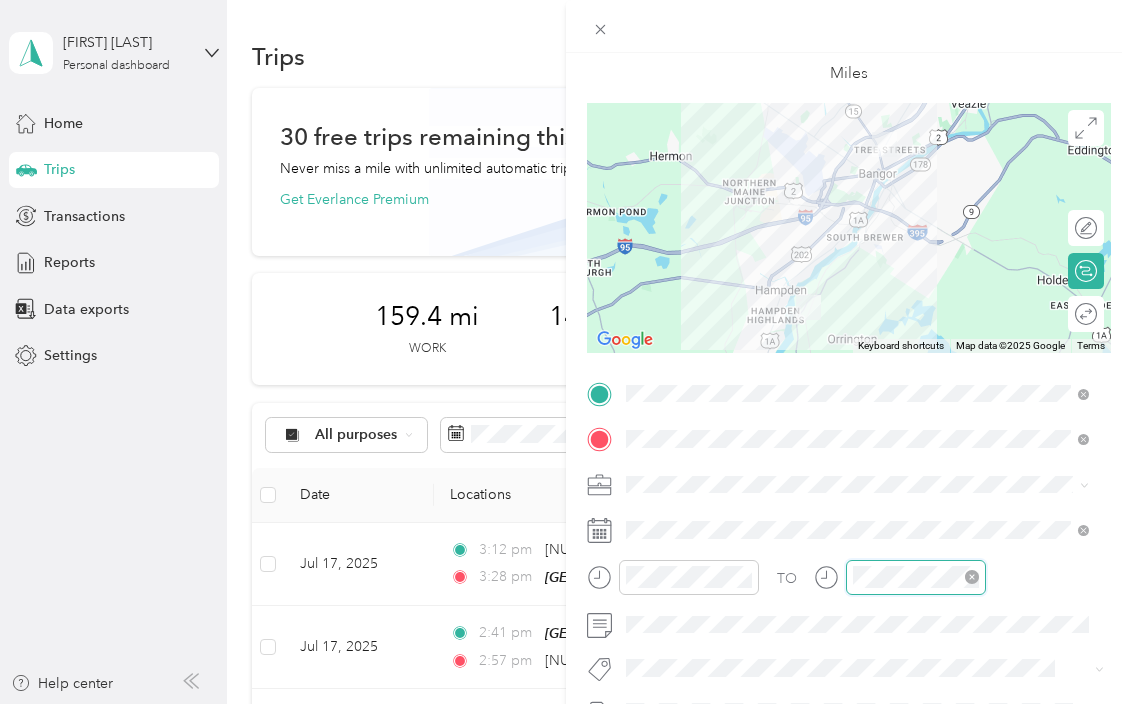 click at bounding box center (916, 577) 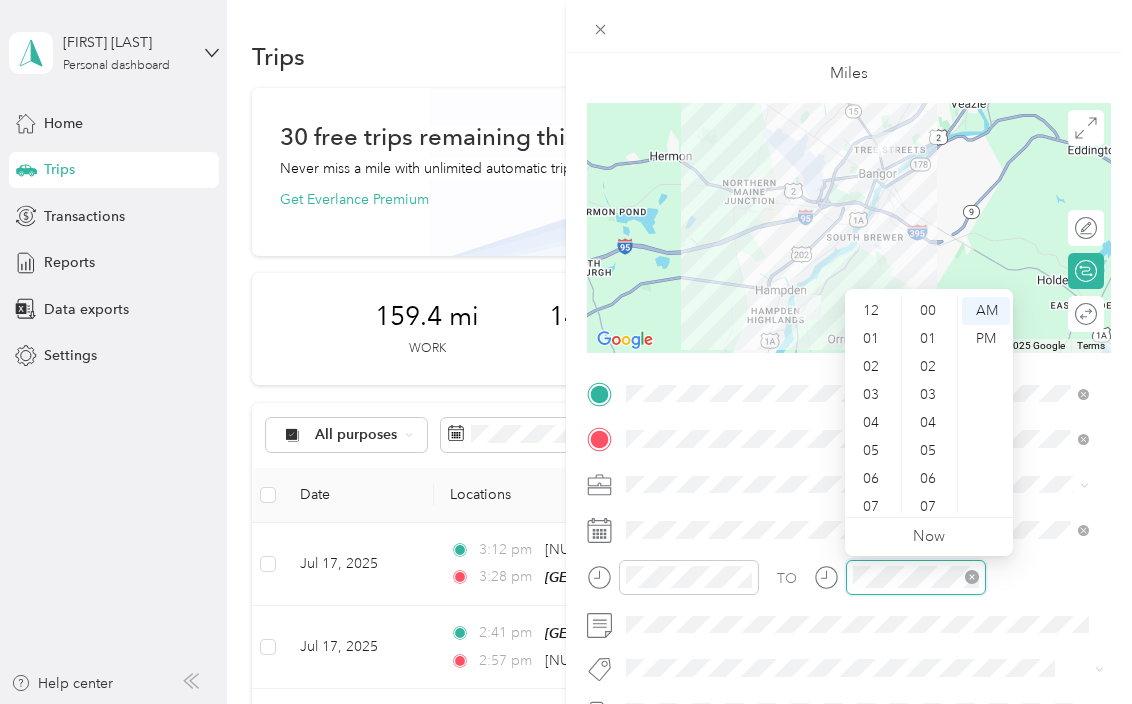 scroll, scrollTop: 308, scrollLeft: 0, axis: vertical 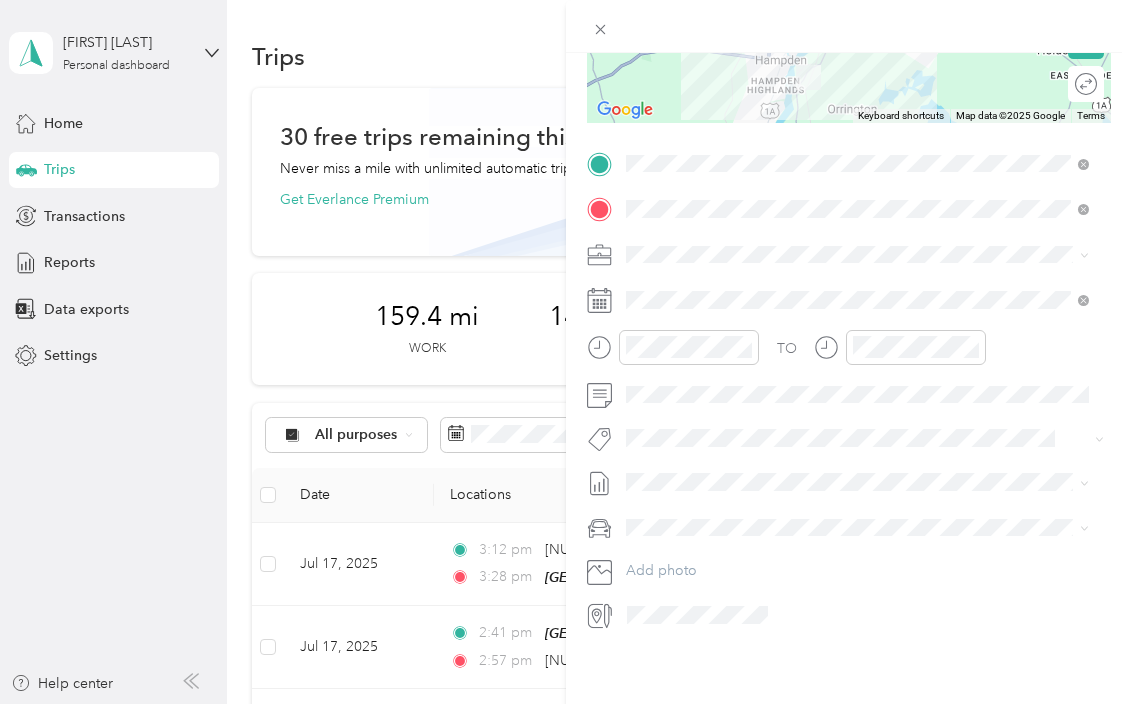 click 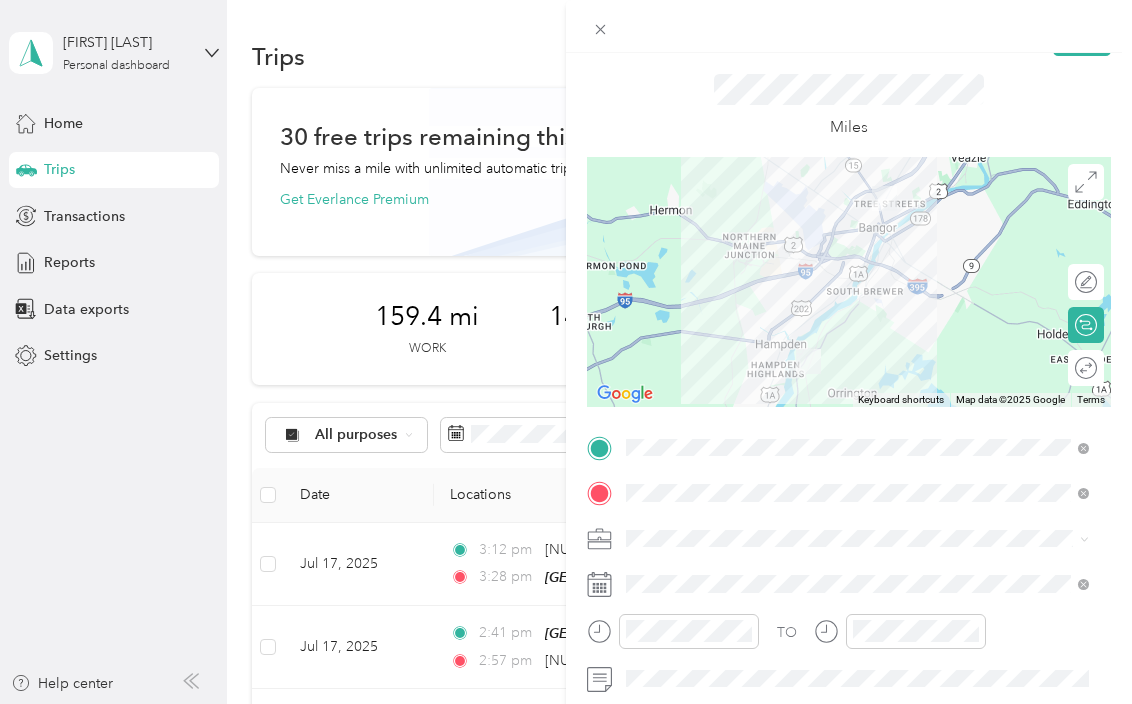scroll, scrollTop: 44, scrollLeft: 0, axis: vertical 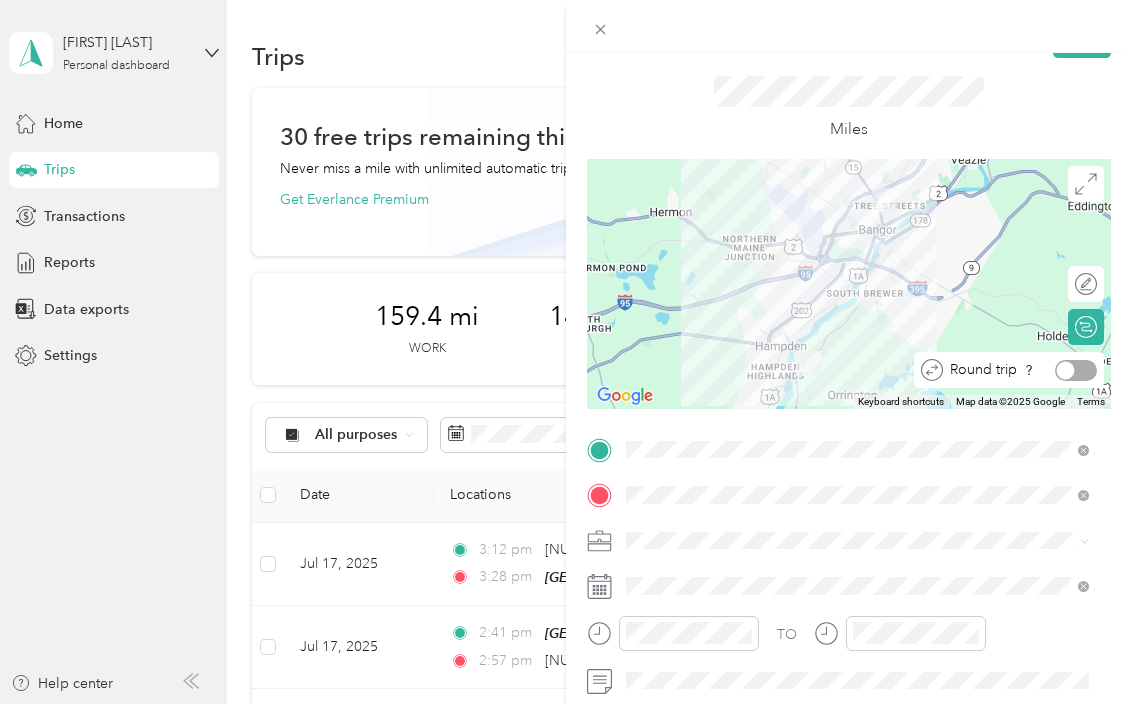 click at bounding box center (1076, 370) 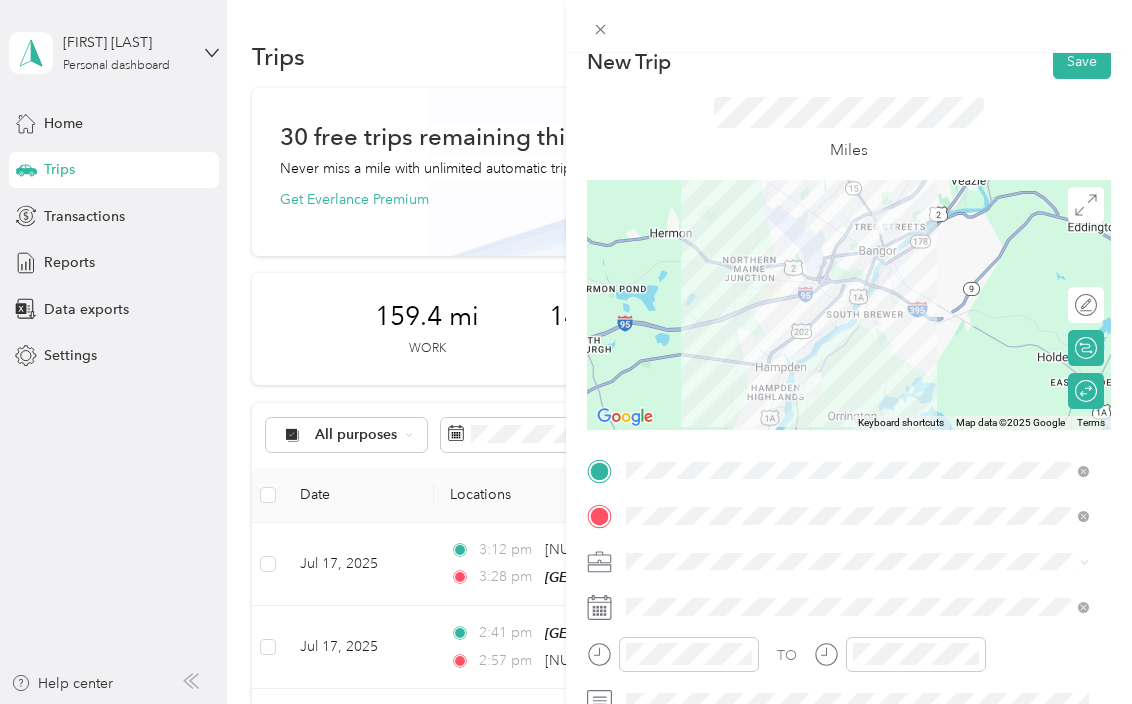 scroll, scrollTop: 0, scrollLeft: 0, axis: both 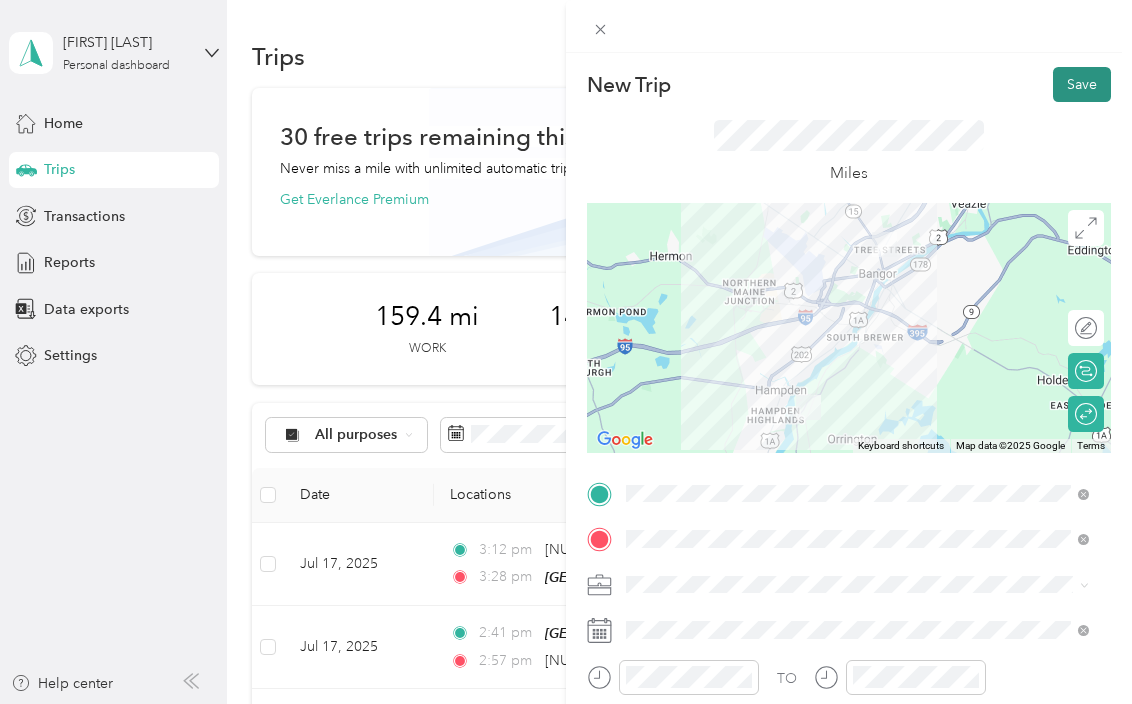 click on "Save" at bounding box center [1082, 84] 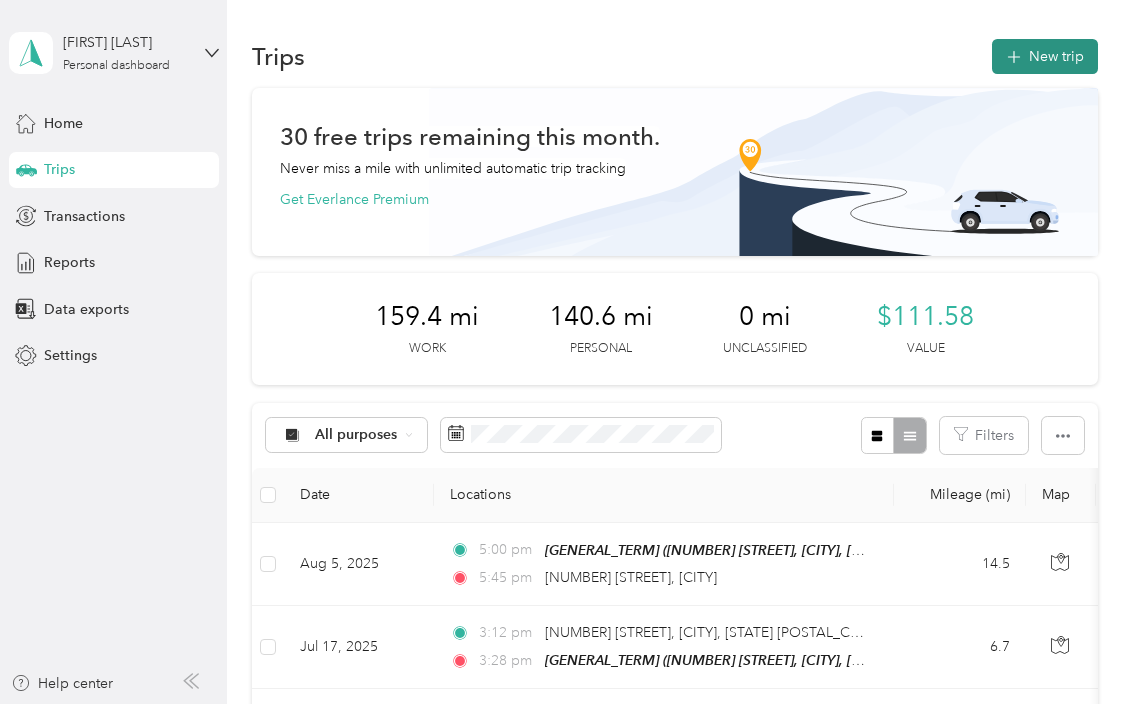 click on "New trip" at bounding box center [1045, 56] 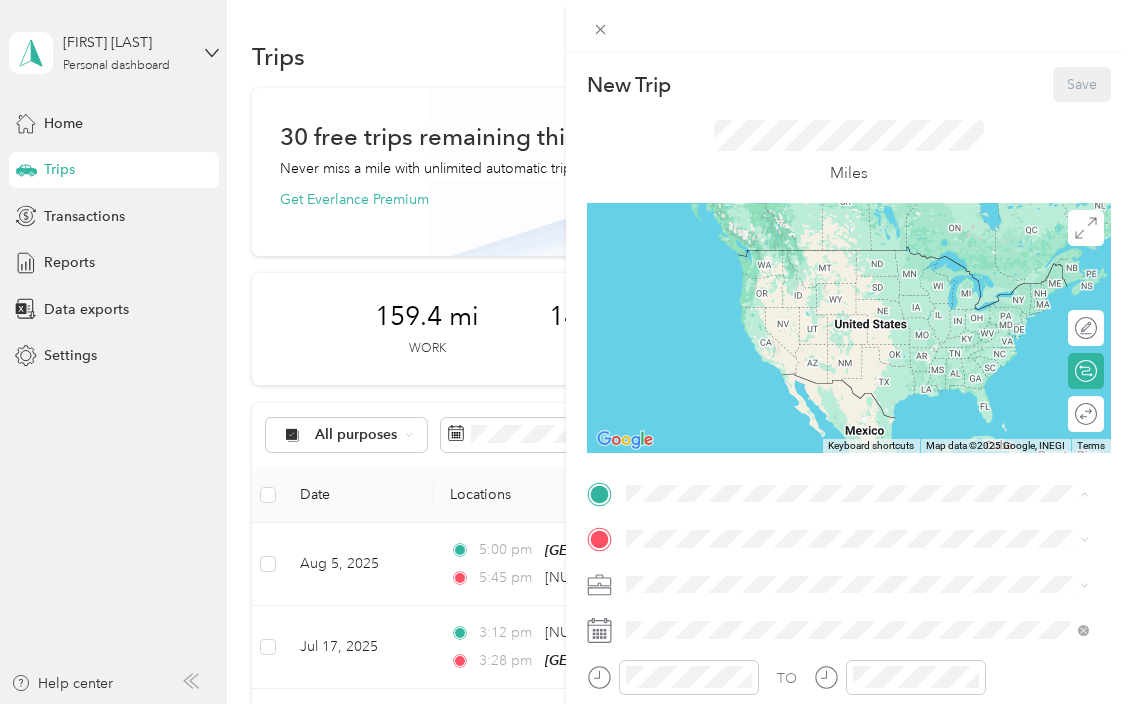click on "[NUMBER] [STREET], [CITY], [STATE], [COUNTRY]" at bounding box center [819, 405] 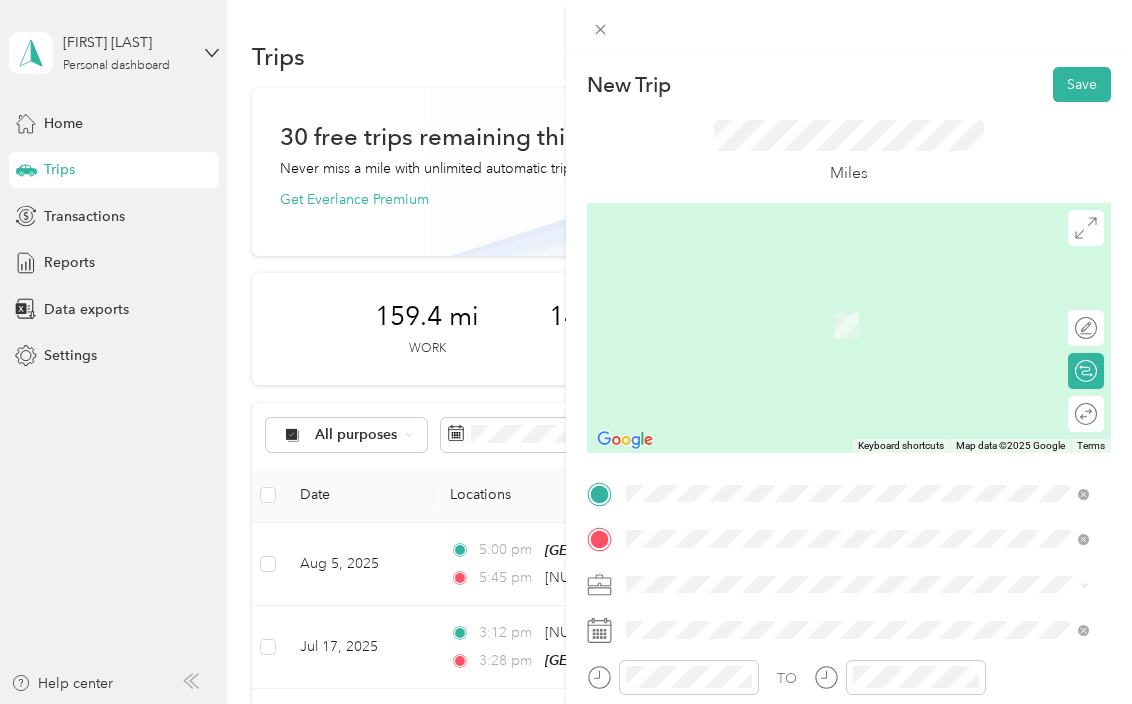 click on "[NUMBER] [STREET]
[CITY], [STATE] [POSTAL_CODE], [COUNTRY]" at bounding box center [808, 325] 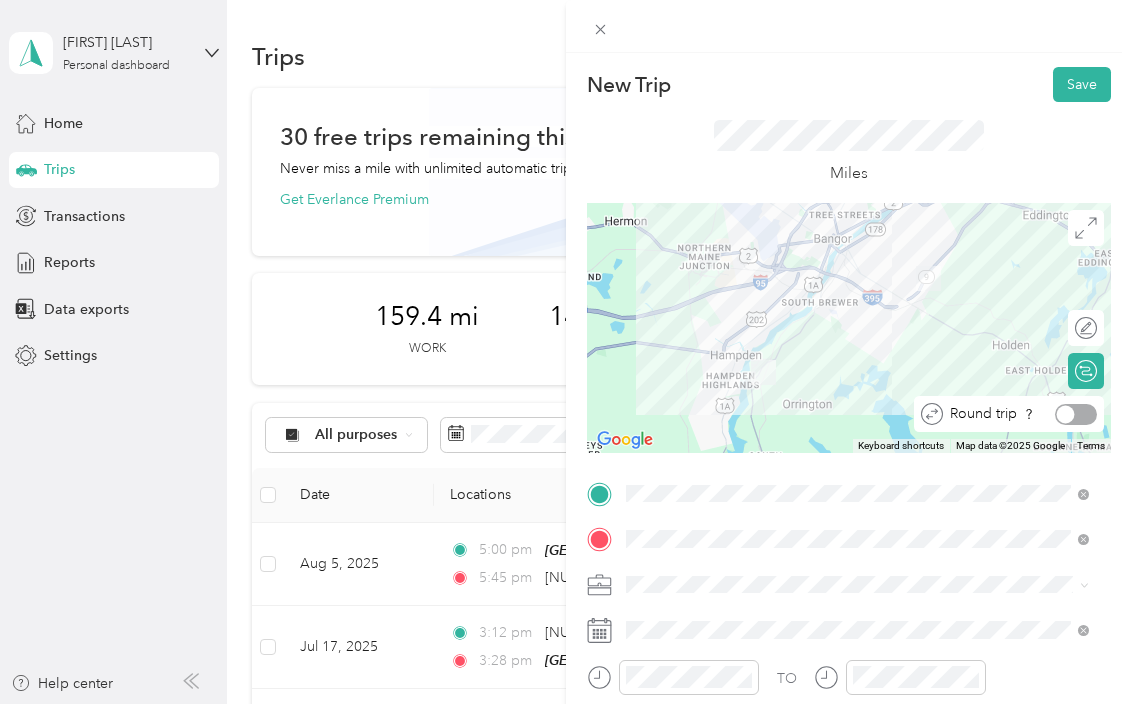 click at bounding box center (1076, 414) 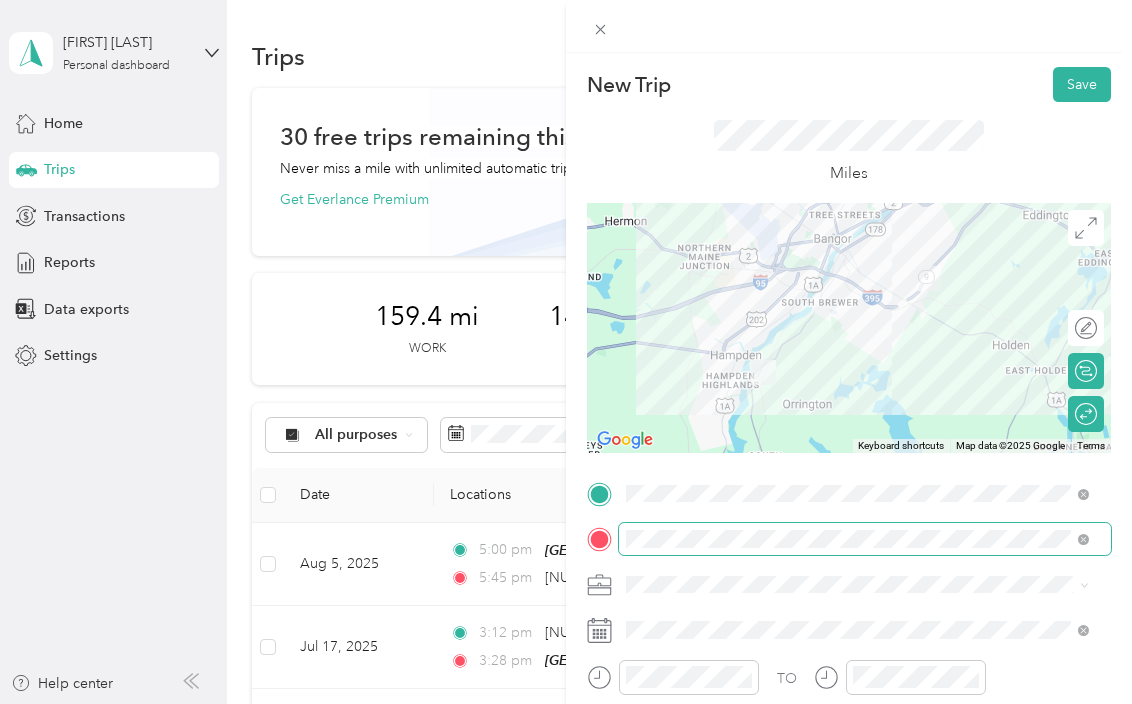 scroll, scrollTop: 100, scrollLeft: 0, axis: vertical 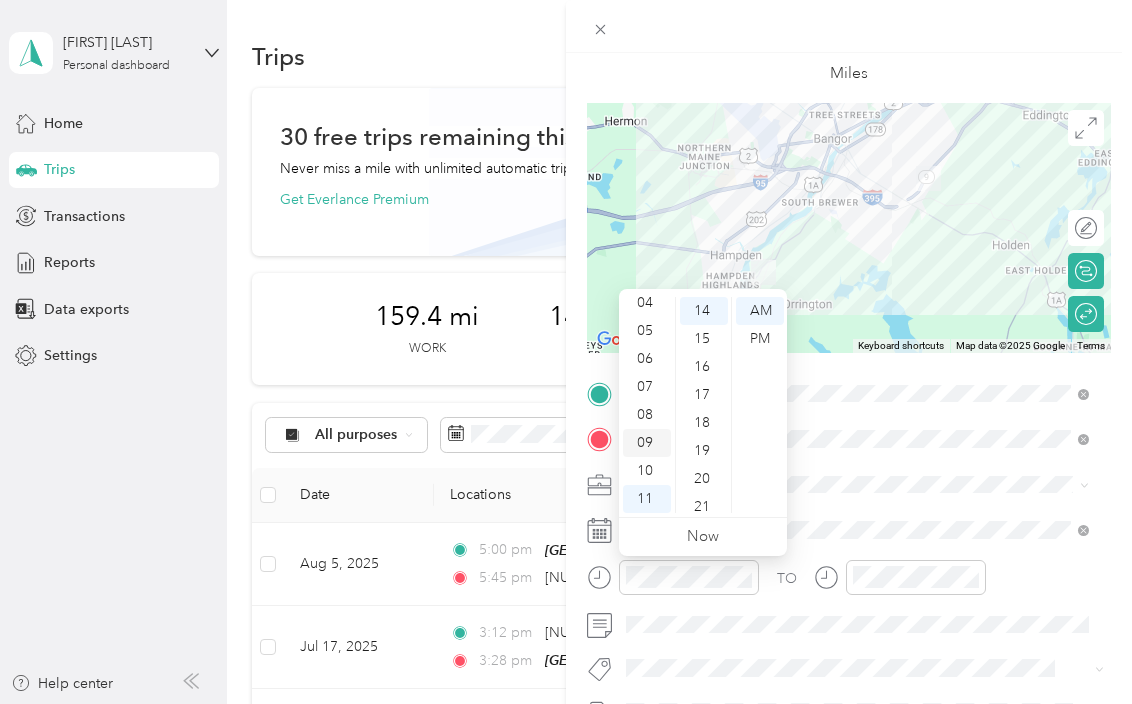 click on "09" at bounding box center [647, 443] 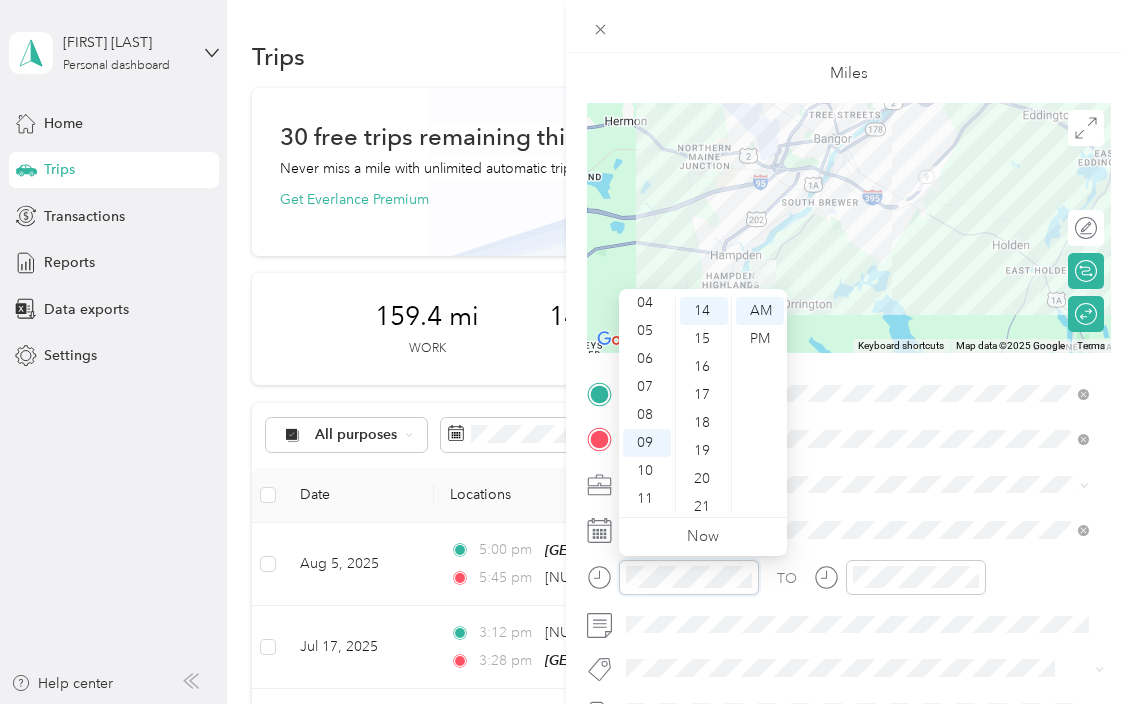 click at bounding box center (673, 577) 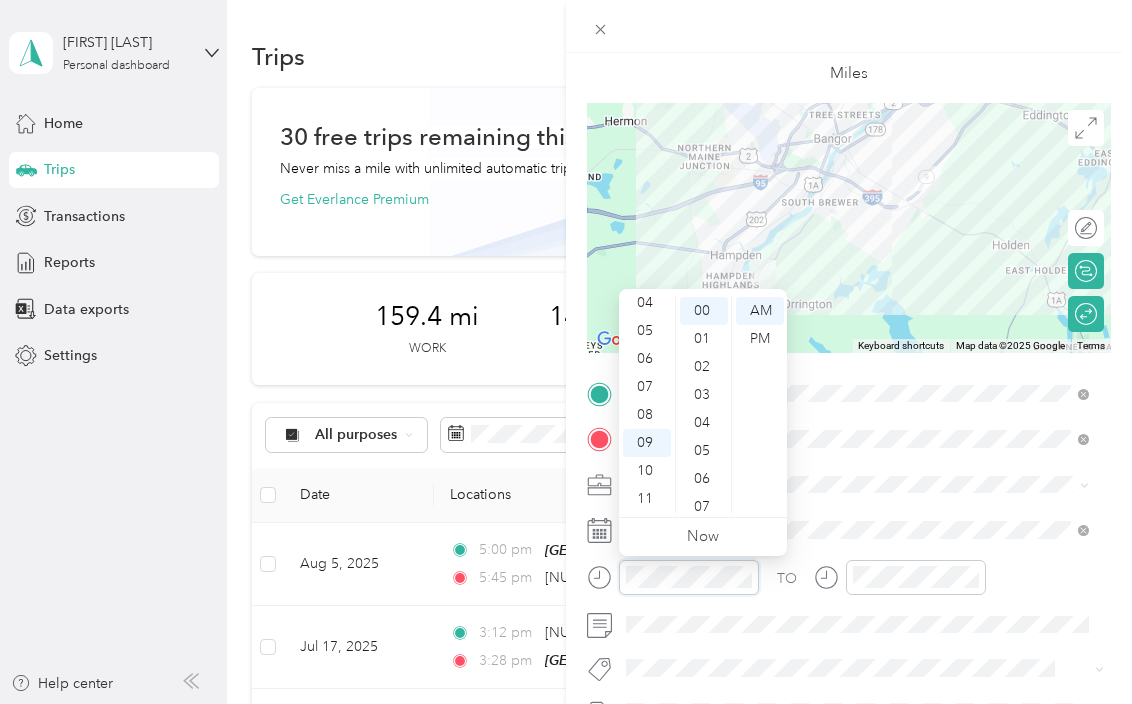 scroll, scrollTop: 0, scrollLeft: 0, axis: both 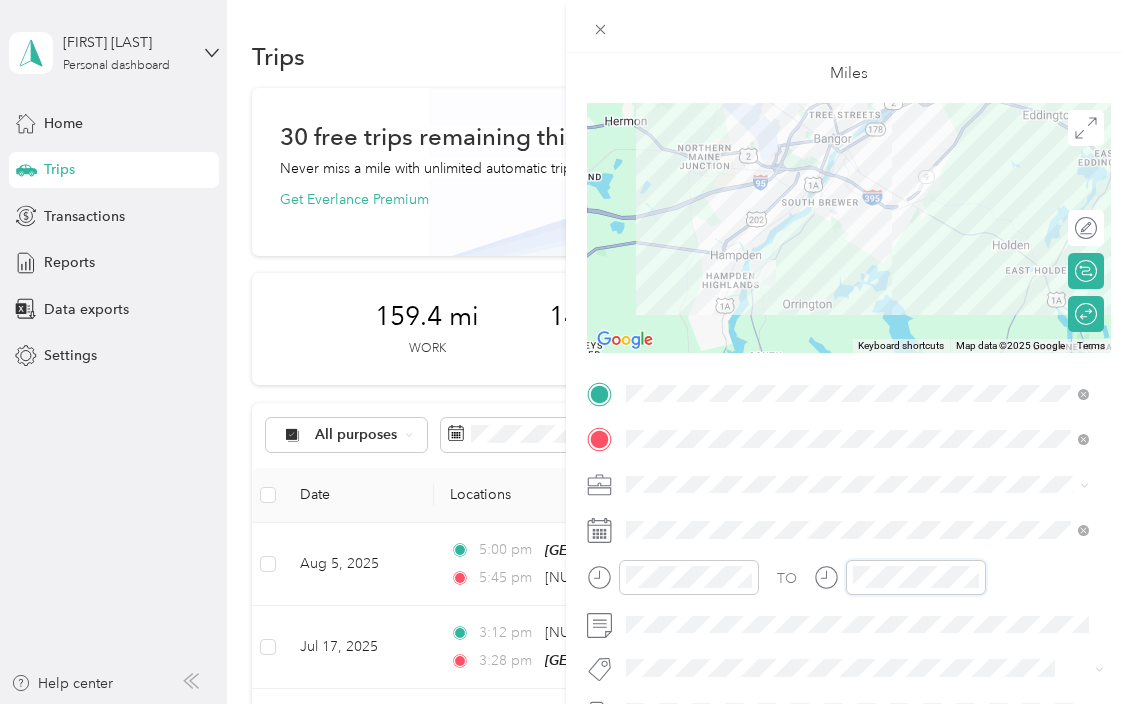 click at bounding box center [900, 577] 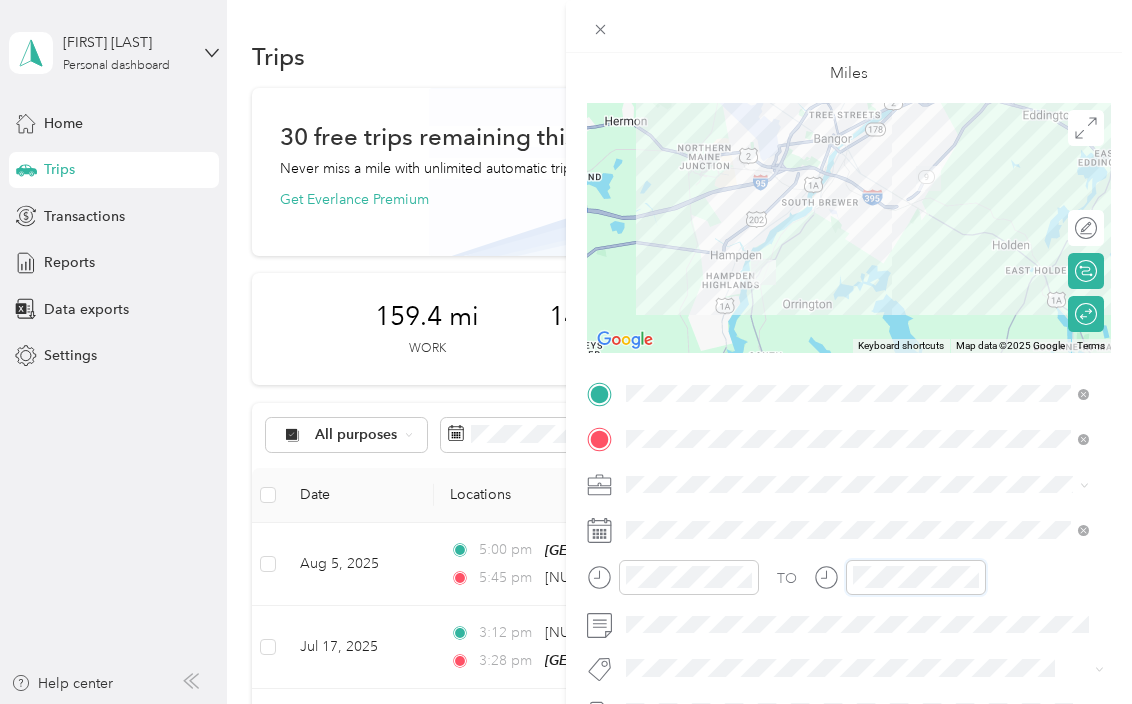 scroll, scrollTop: 120, scrollLeft: 0, axis: vertical 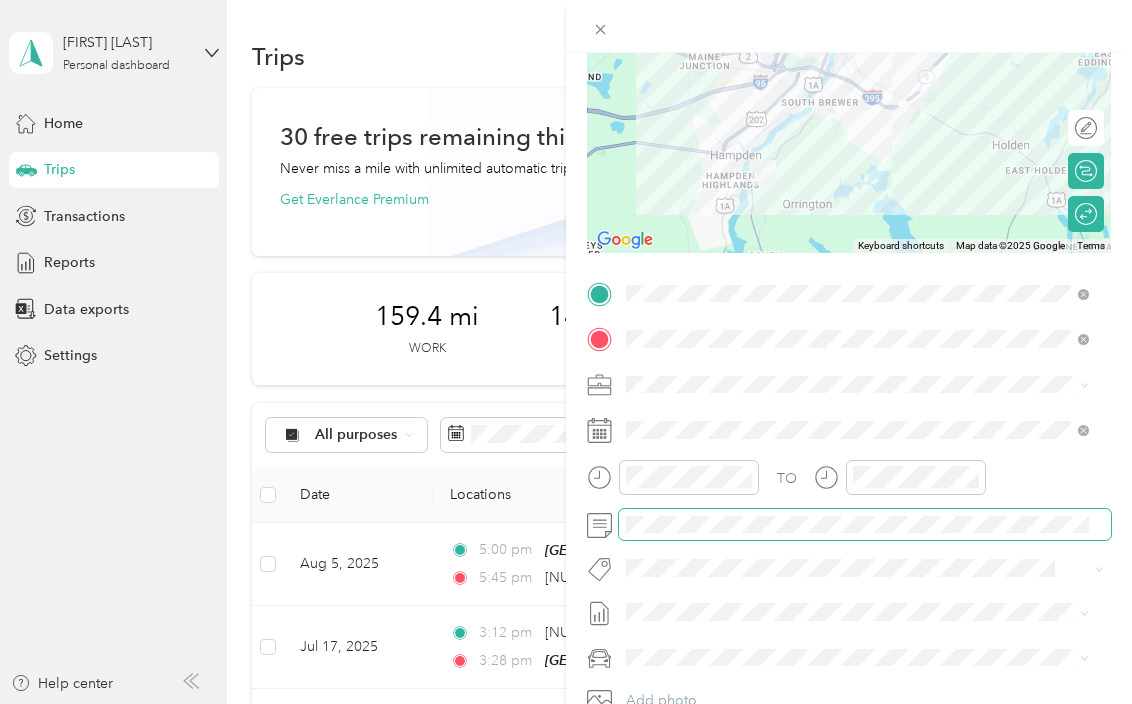 click at bounding box center [849, 525] 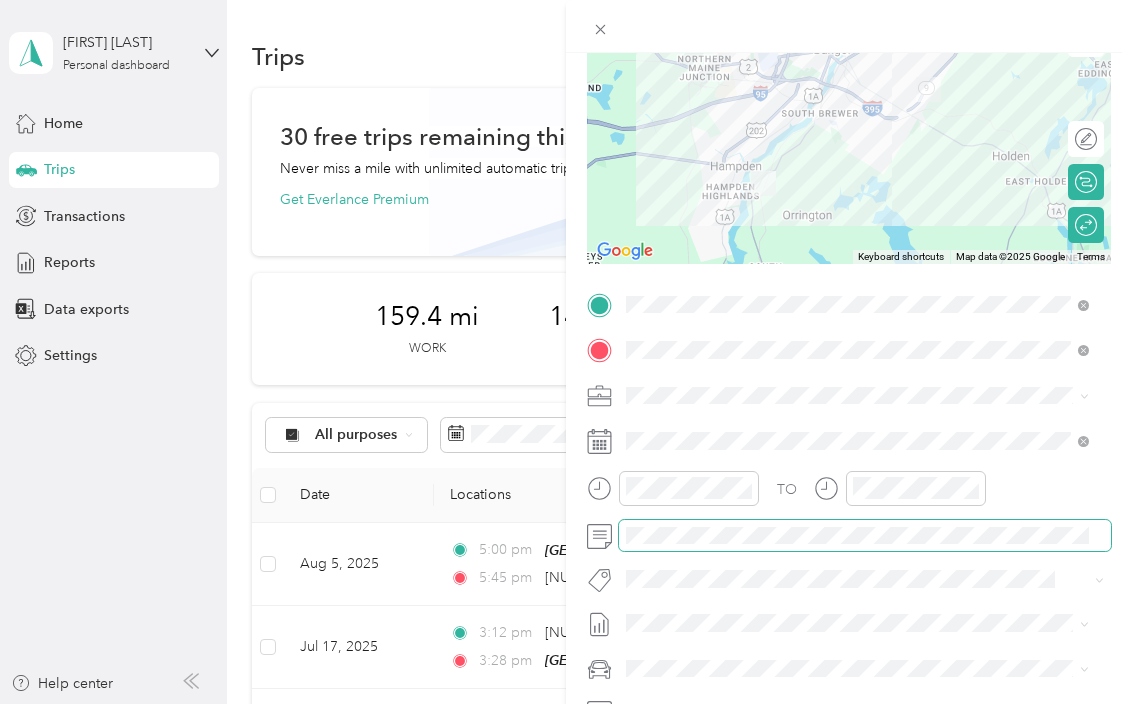 scroll, scrollTop: 0, scrollLeft: 0, axis: both 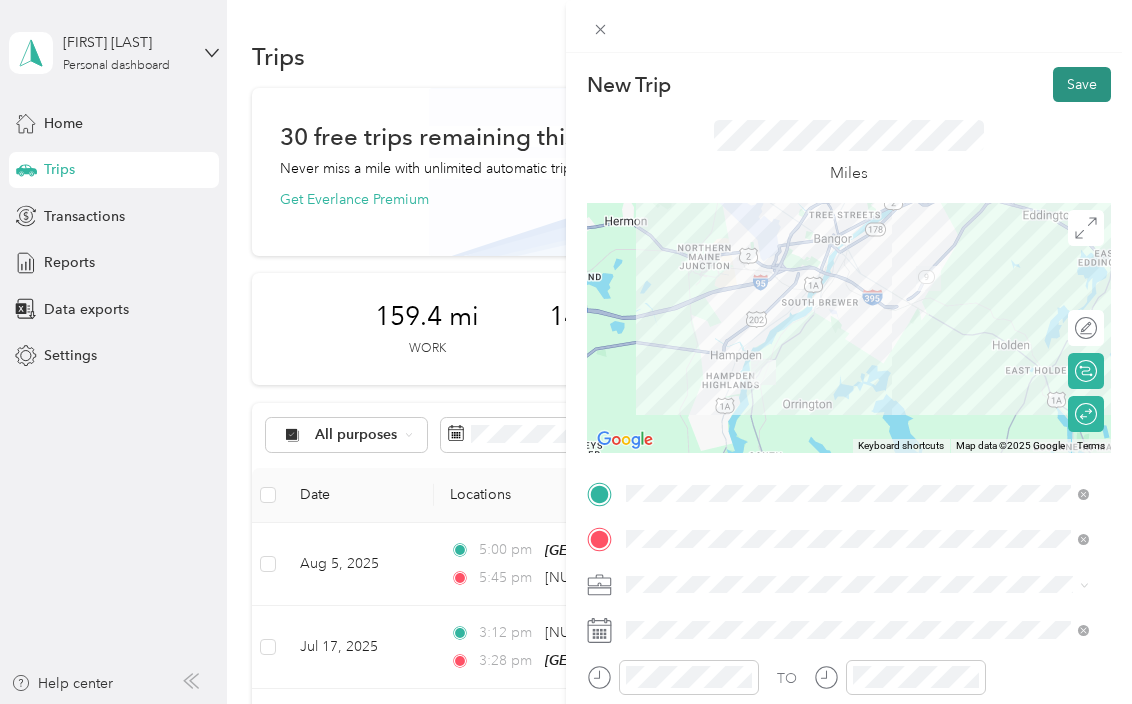 click on "Save" at bounding box center [1082, 84] 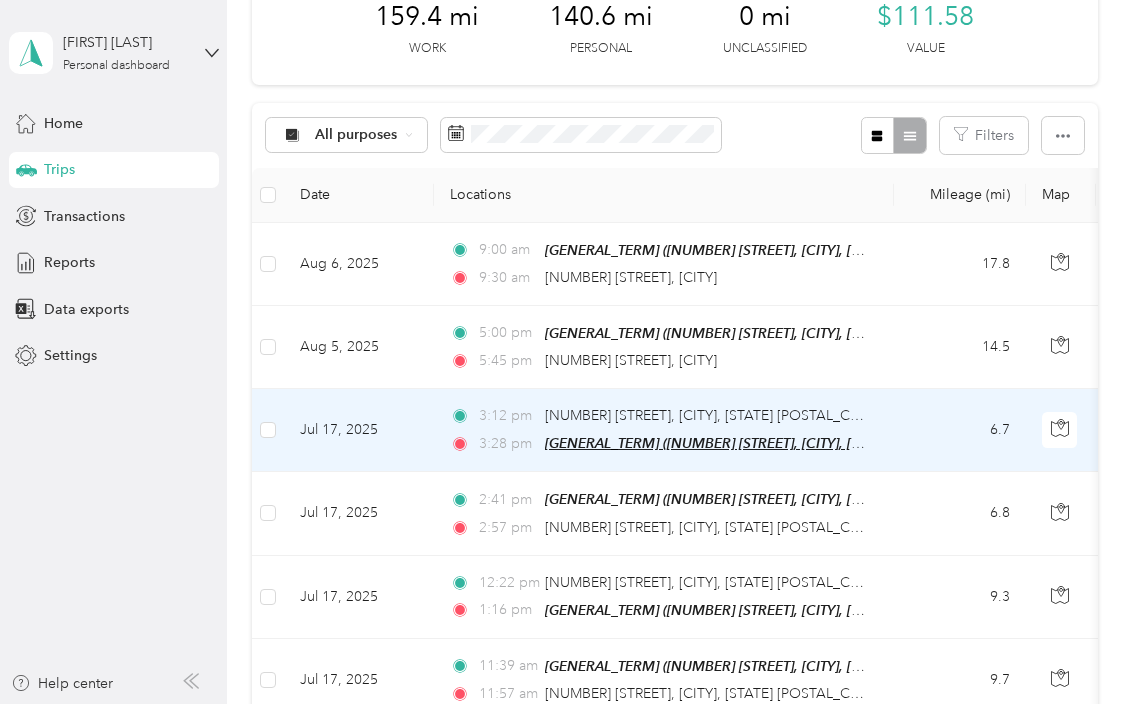 scroll, scrollTop: 0, scrollLeft: 0, axis: both 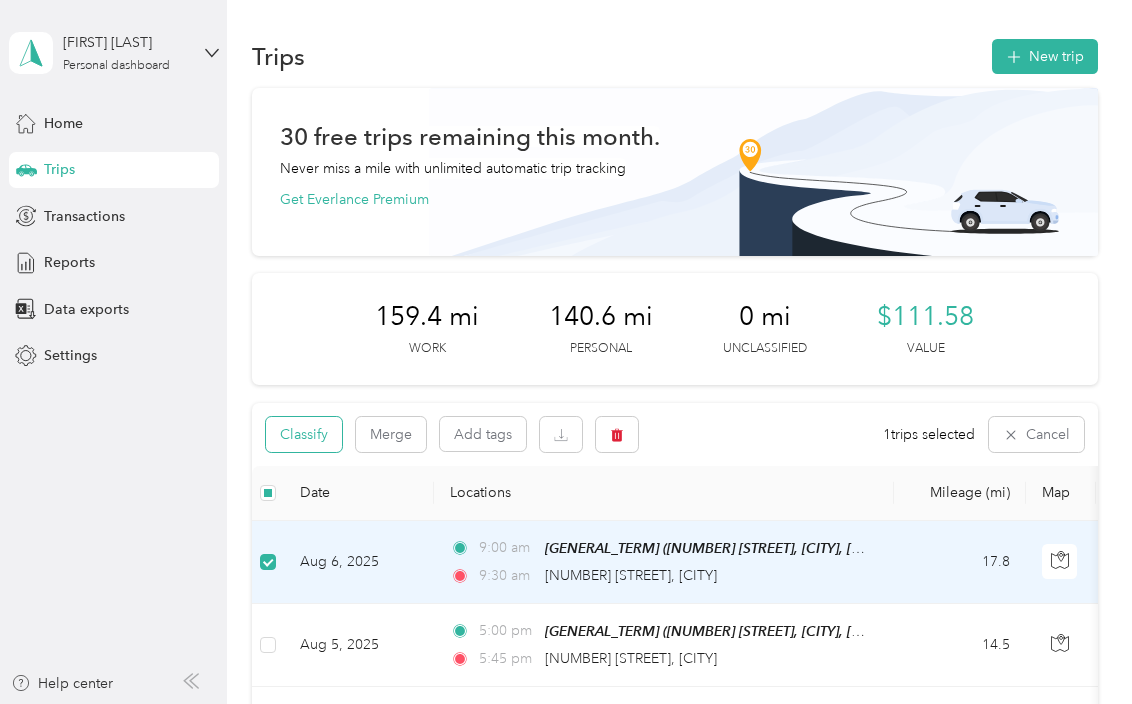 click on "Classify" at bounding box center (304, 434) 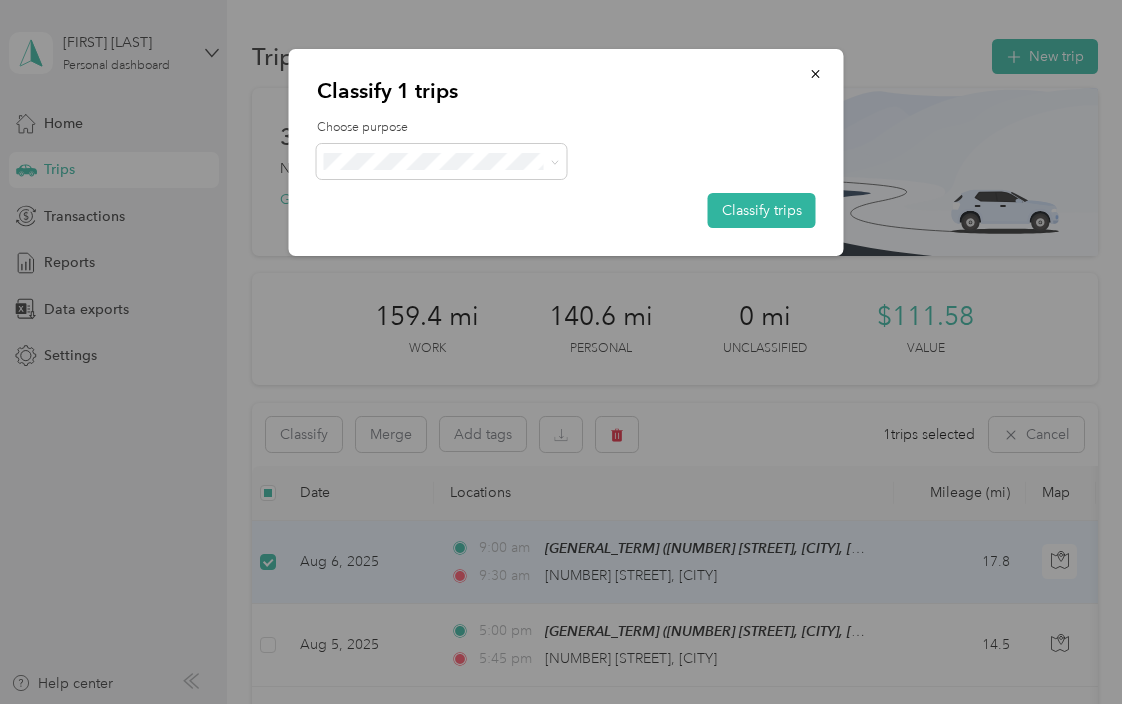 click on "Care Lync" at bounding box center [442, 197] 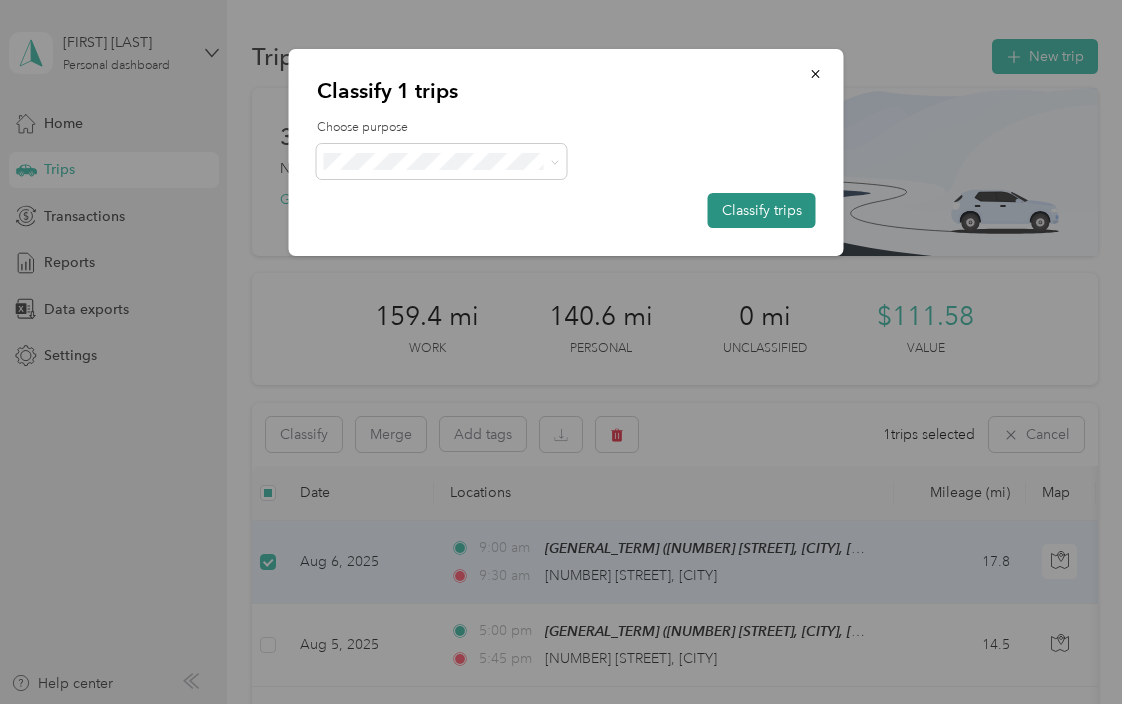click on "Classify trips" at bounding box center (762, 210) 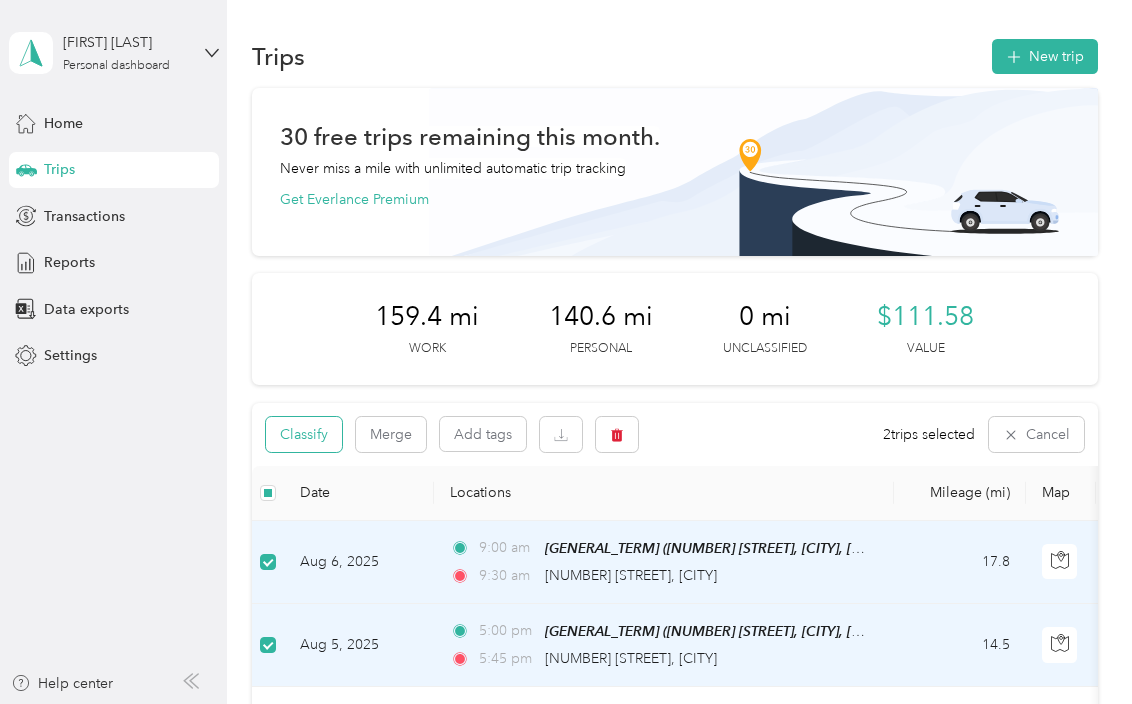 click on "Classify" at bounding box center [304, 434] 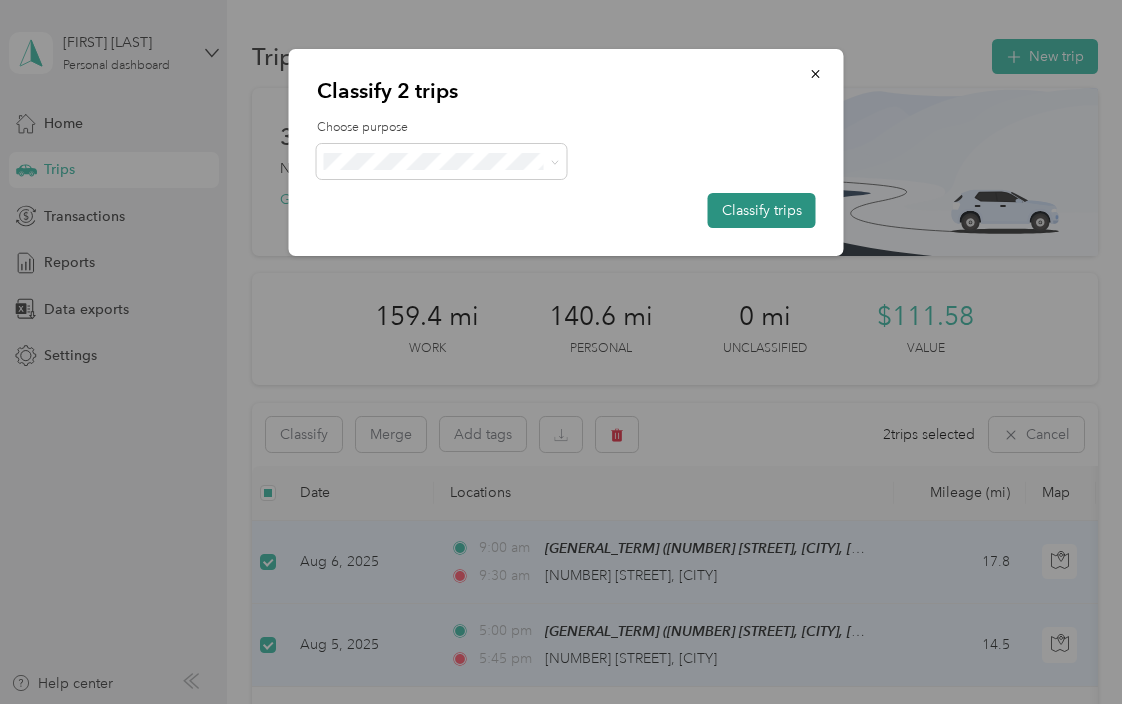 click on "Classify trips" at bounding box center (762, 210) 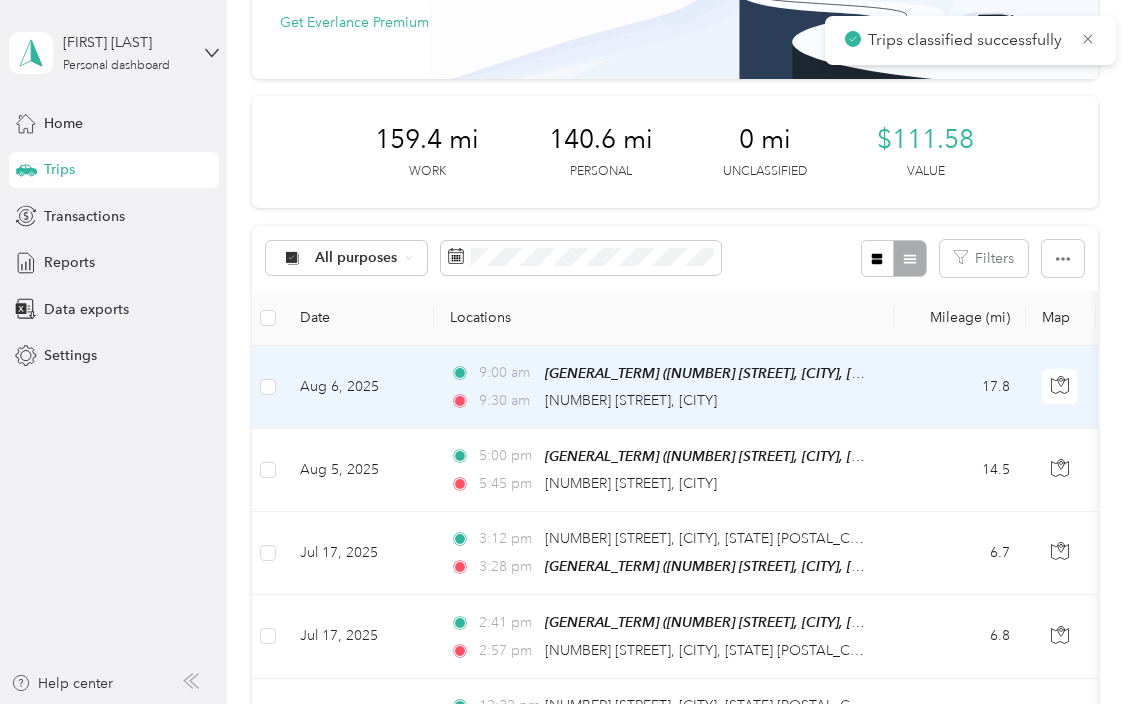 scroll, scrollTop: 200, scrollLeft: 0, axis: vertical 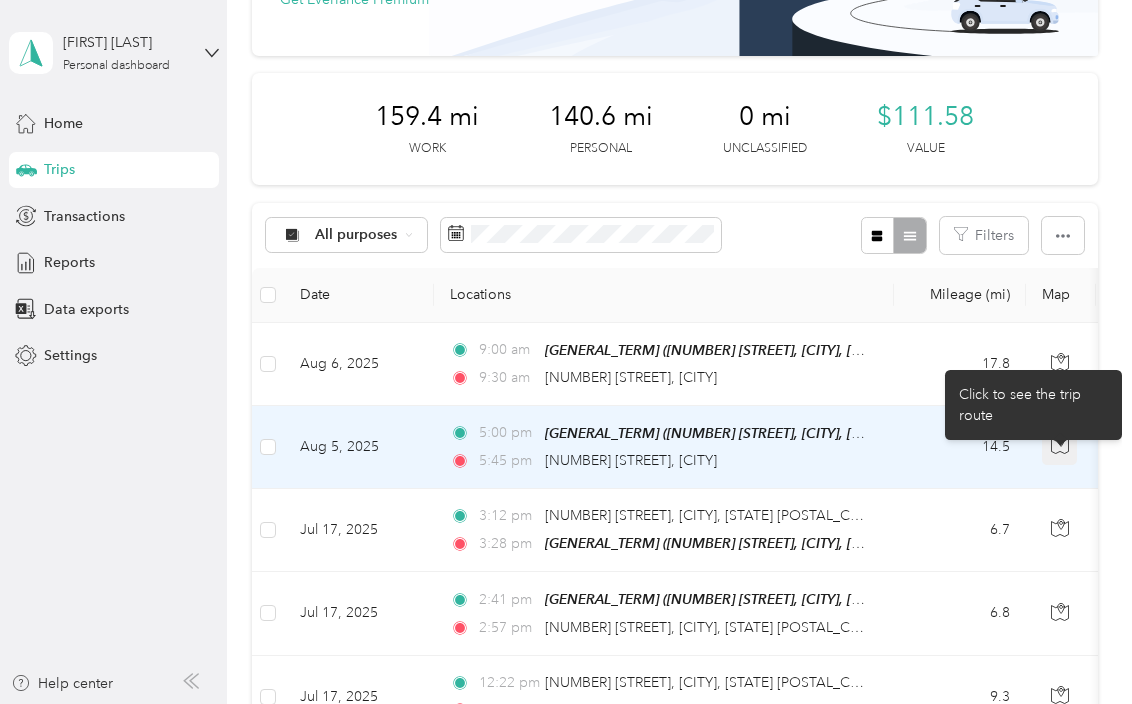 click 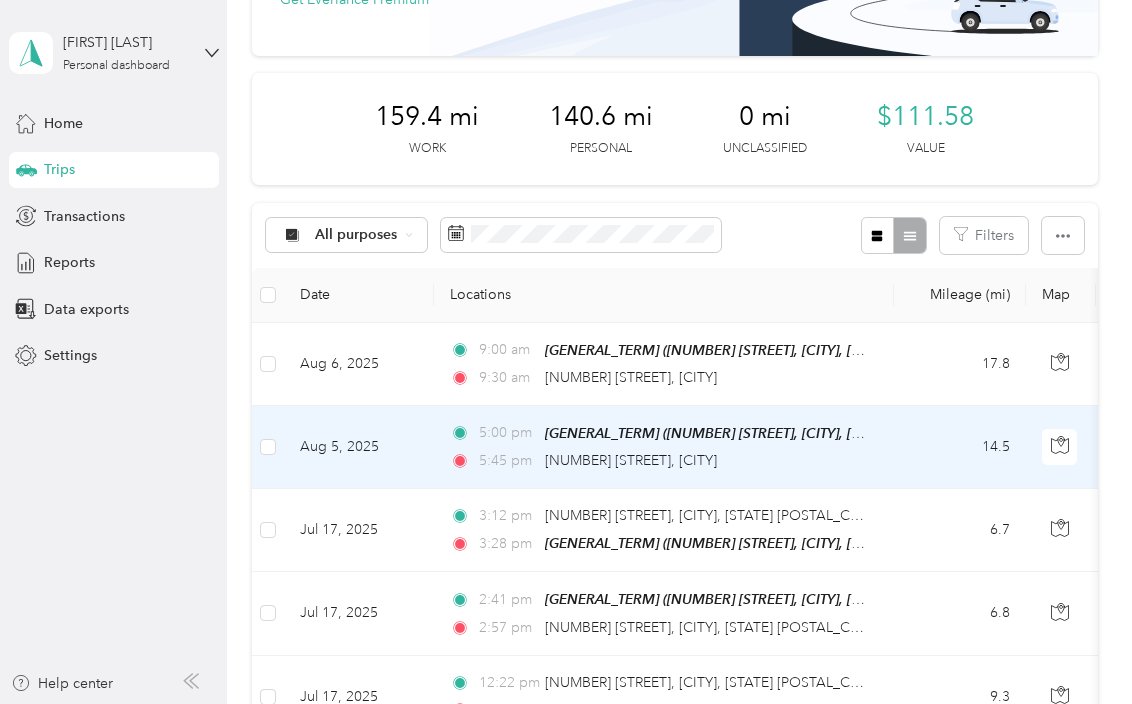 click on "14.5" at bounding box center (960, 447) 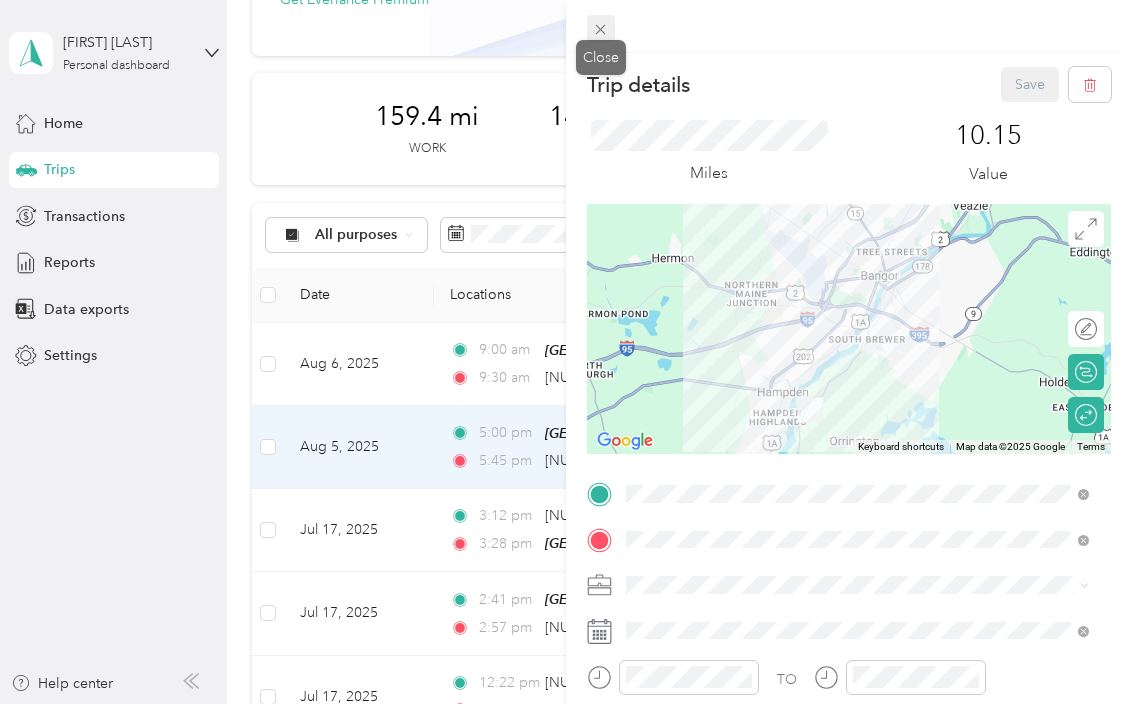 click at bounding box center (601, 29) 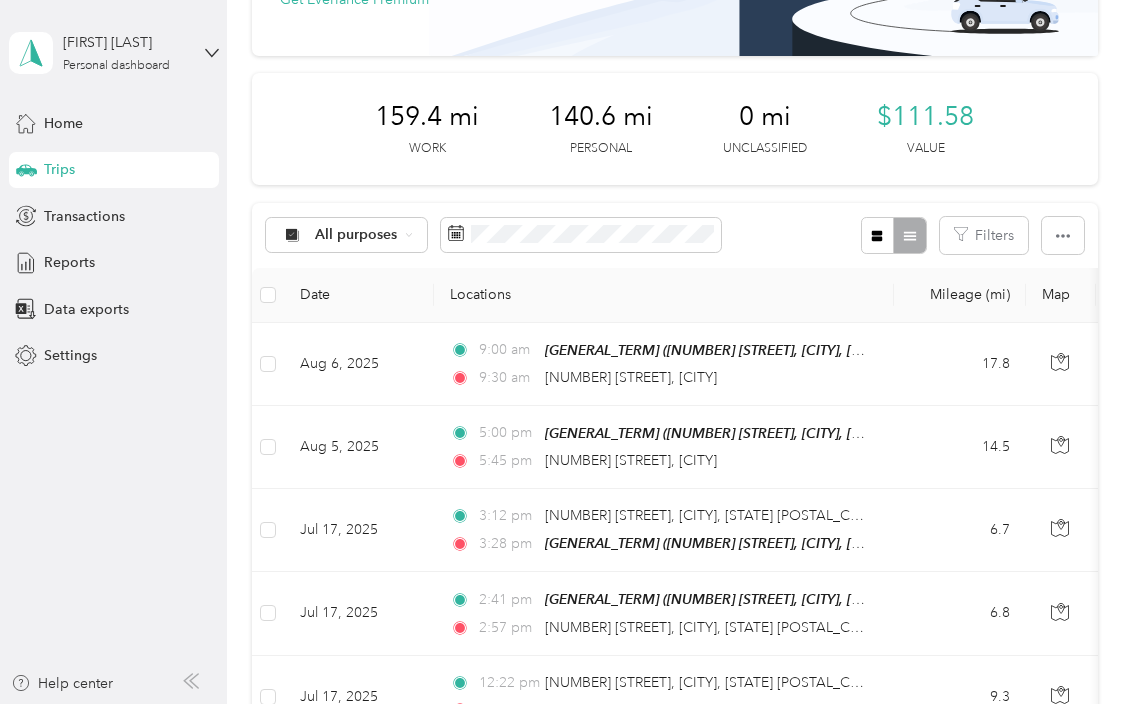 click at bounding box center [893, 235] 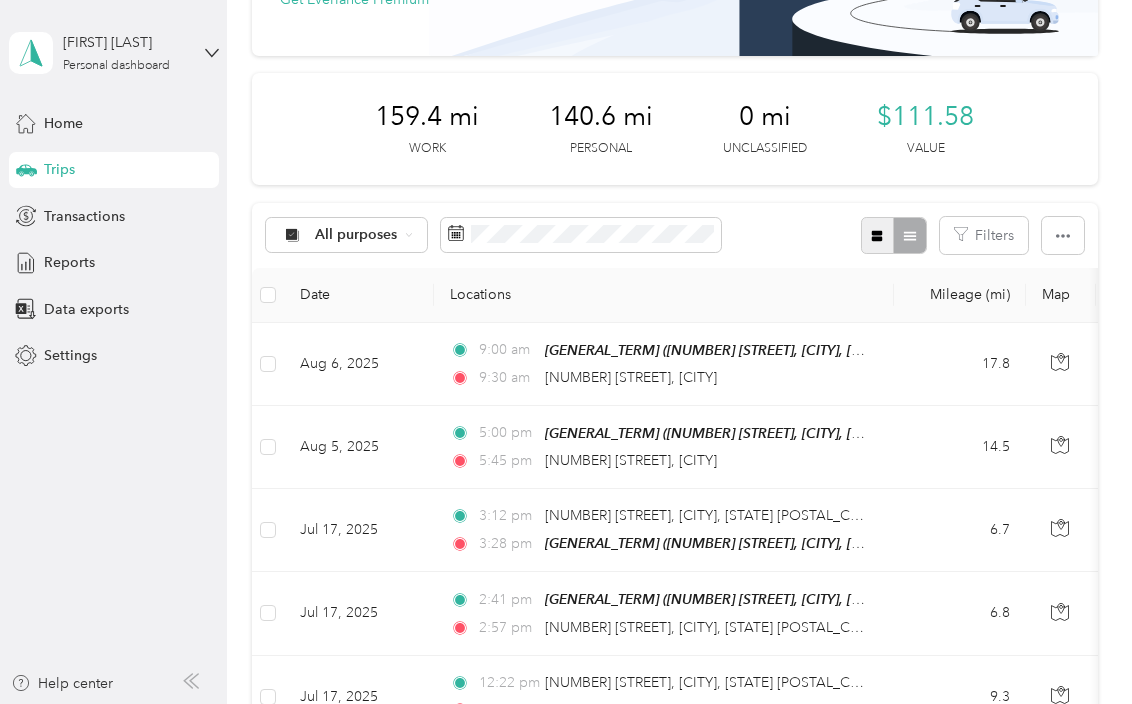 click 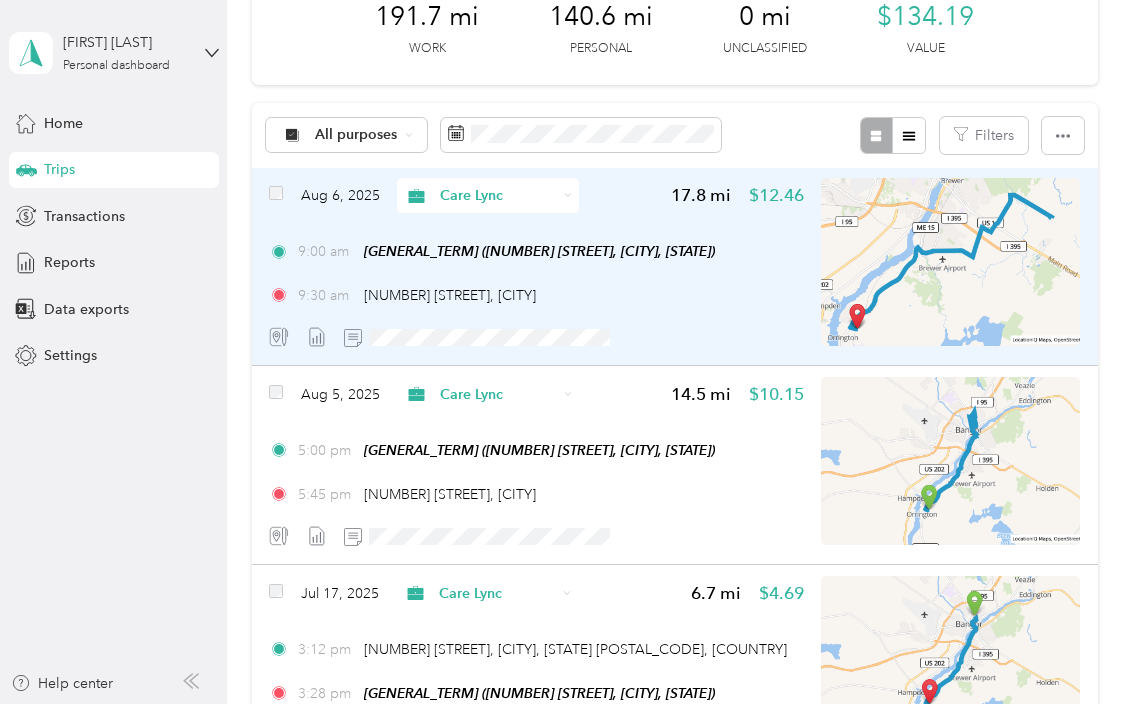 scroll, scrollTop: 0, scrollLeft: 0, axis: both 